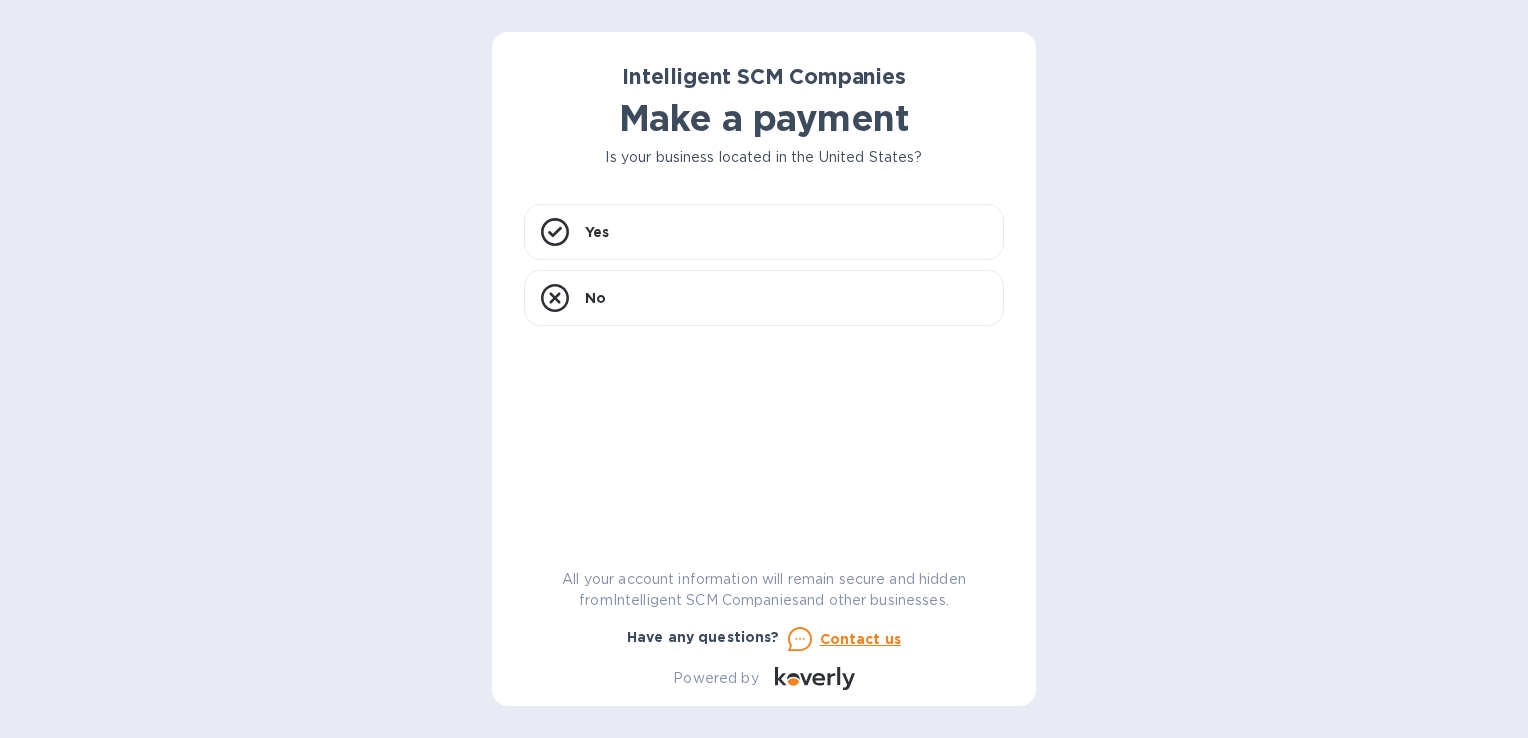 scroll, scrollTop: 0, scrollLeft: 0, axis: both 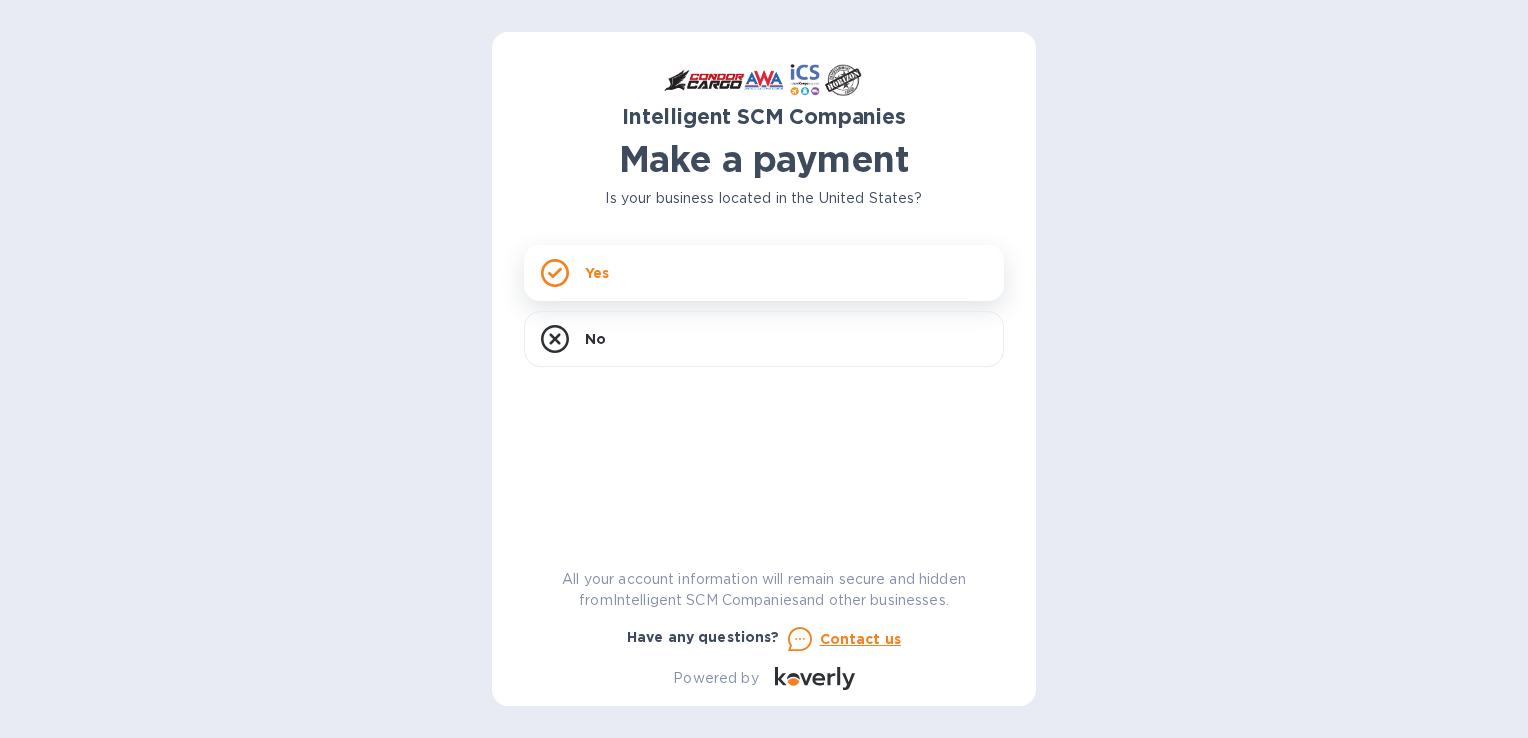 click on "Yes" at bounding box center [764, 273] 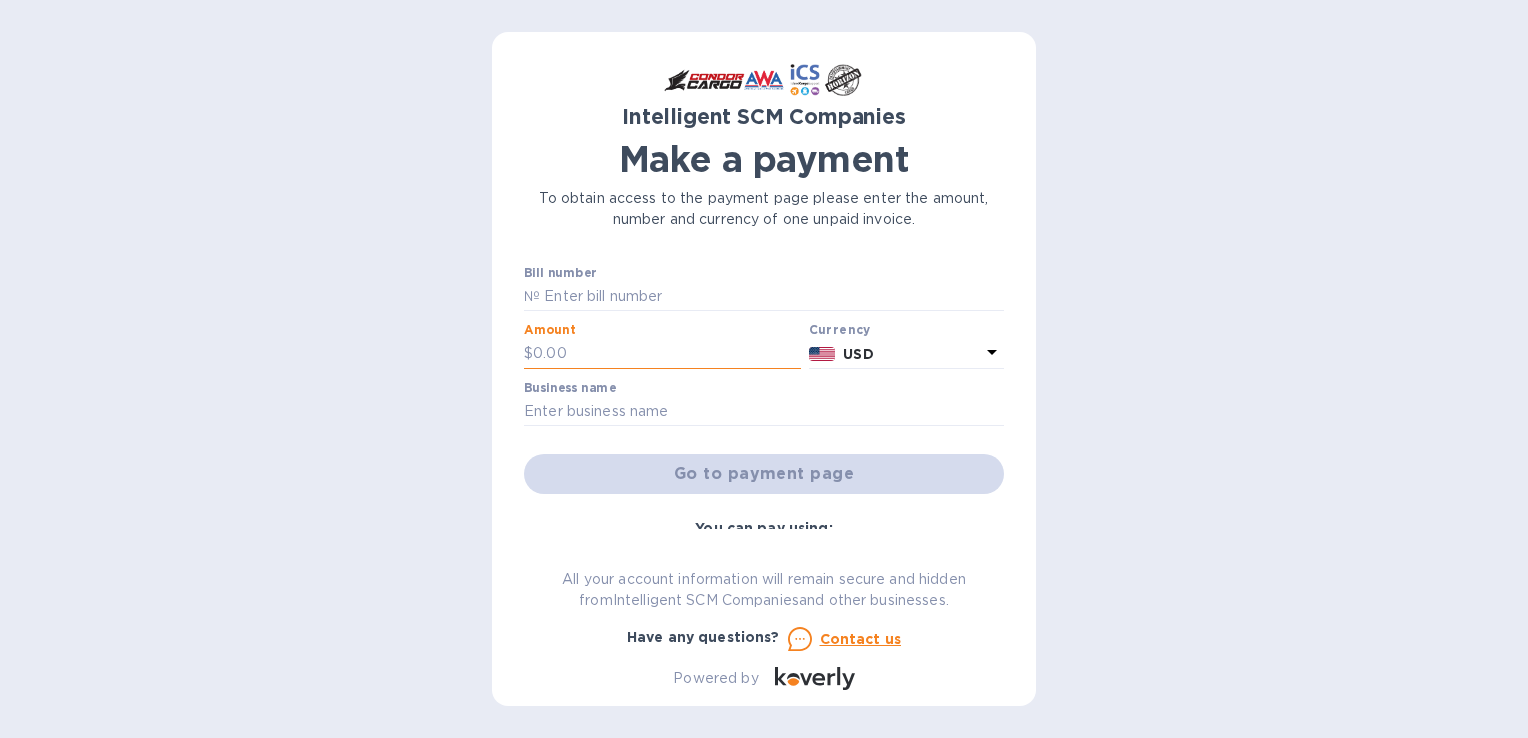 click at bounding box center [667, 354] 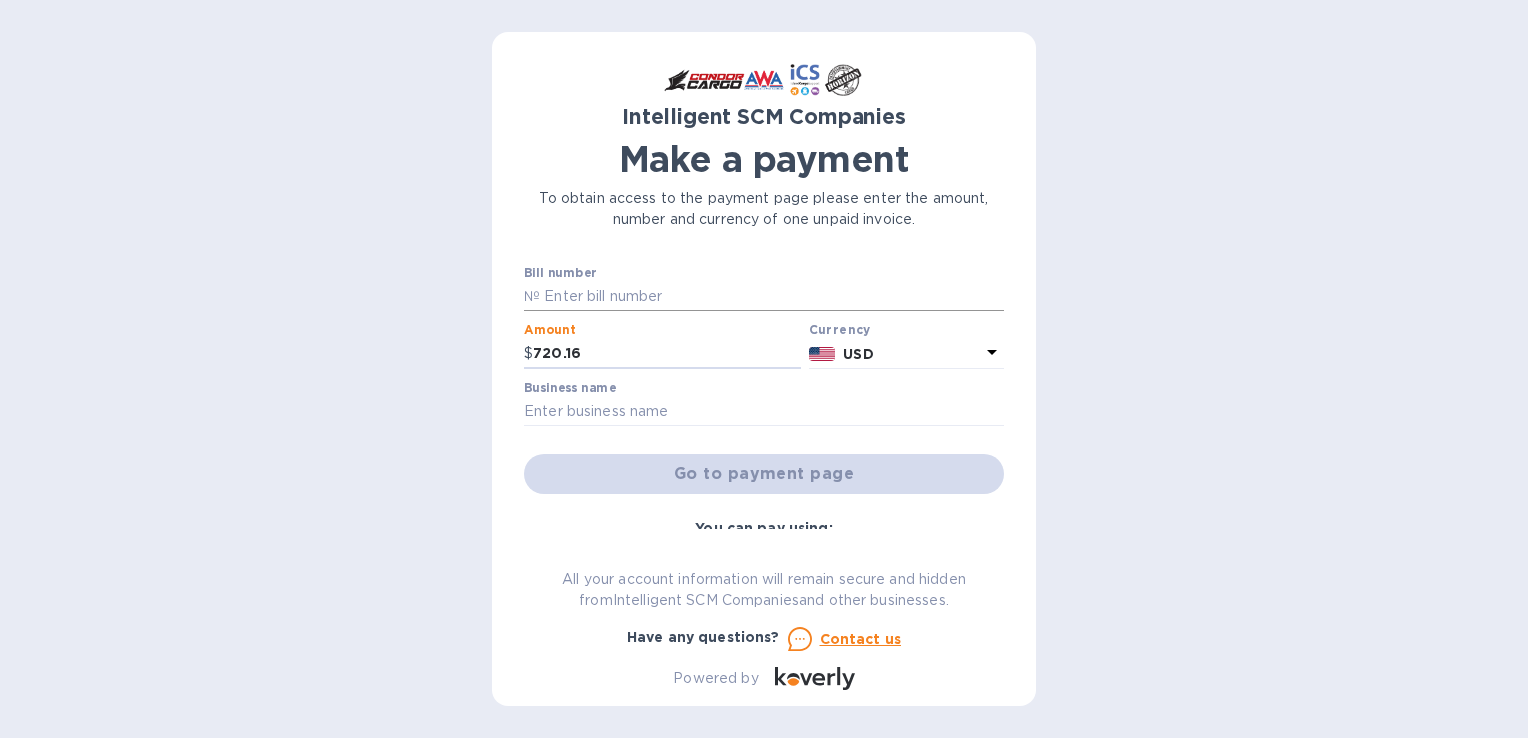 type on "720.16" 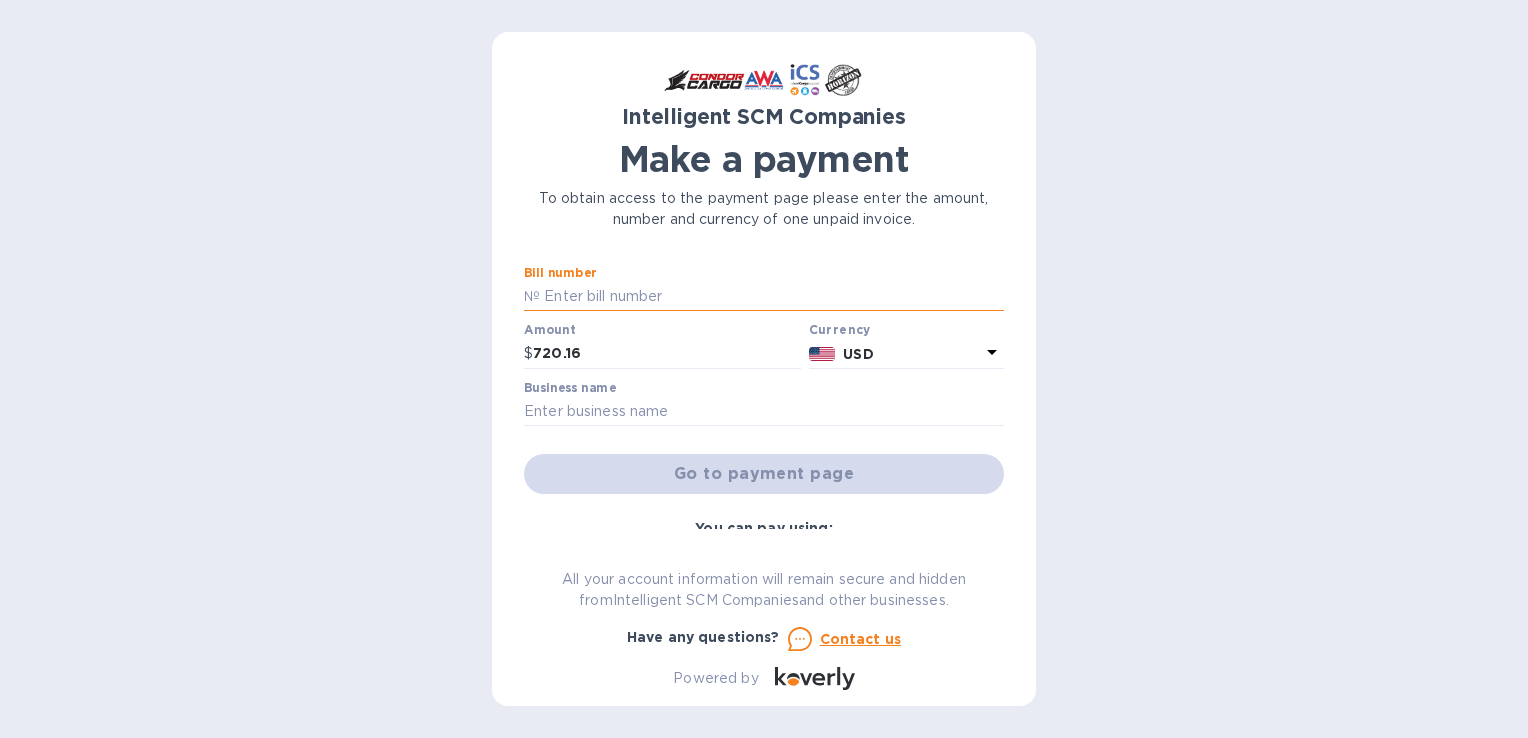 click at bounding box center [772, 297] 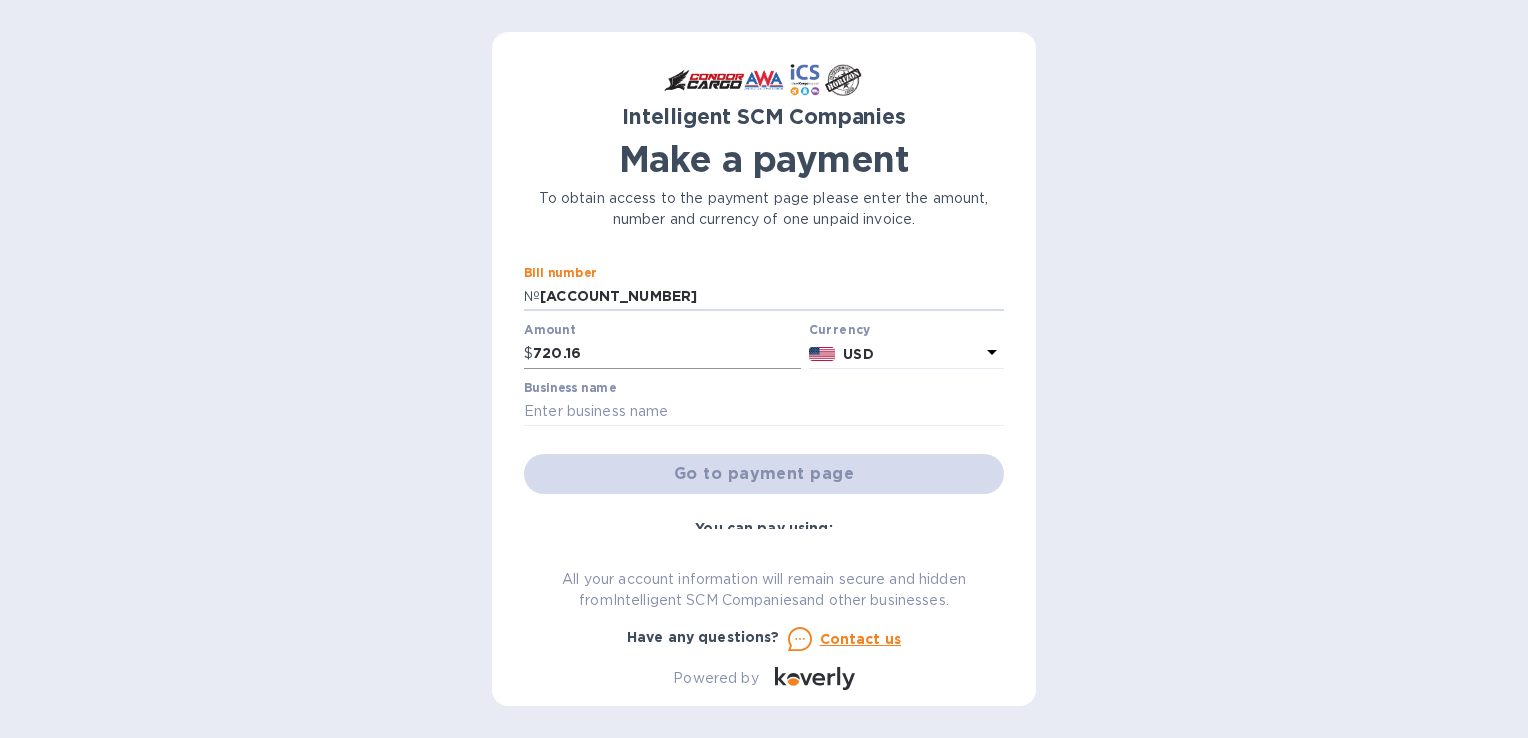 type on "[ACCOUNT_NUMBER]" 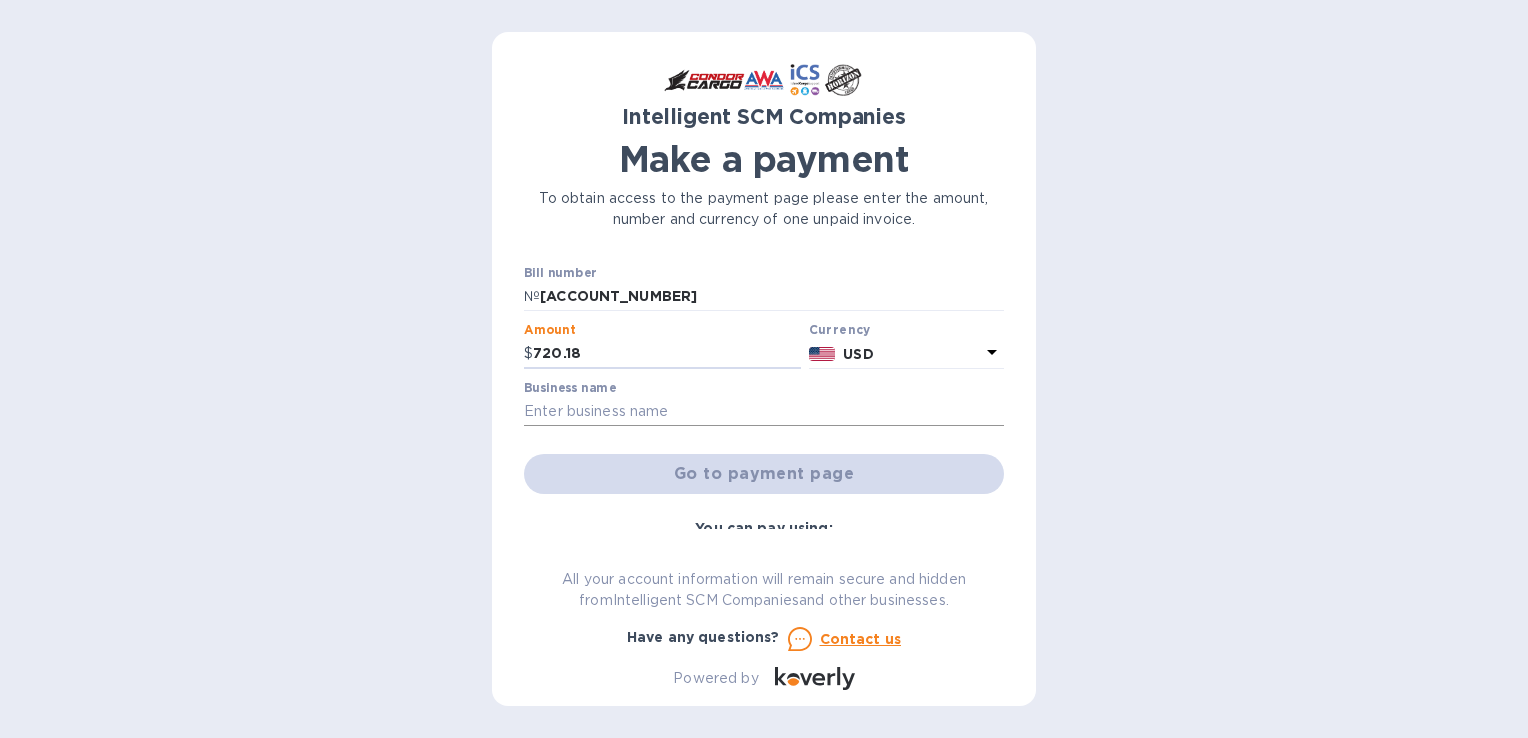 type on "720.18" 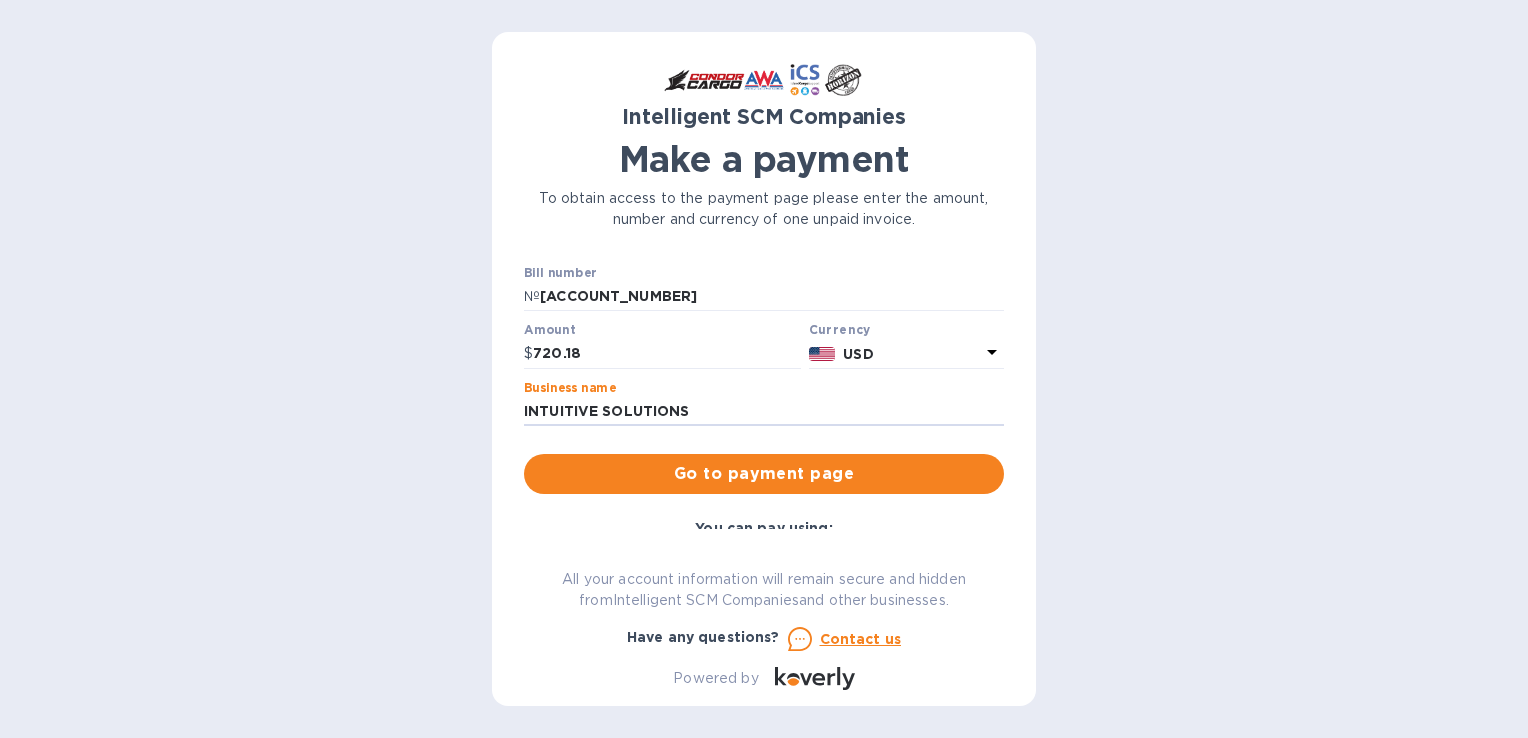 type on "INTUITIVE SOLUTIONS" 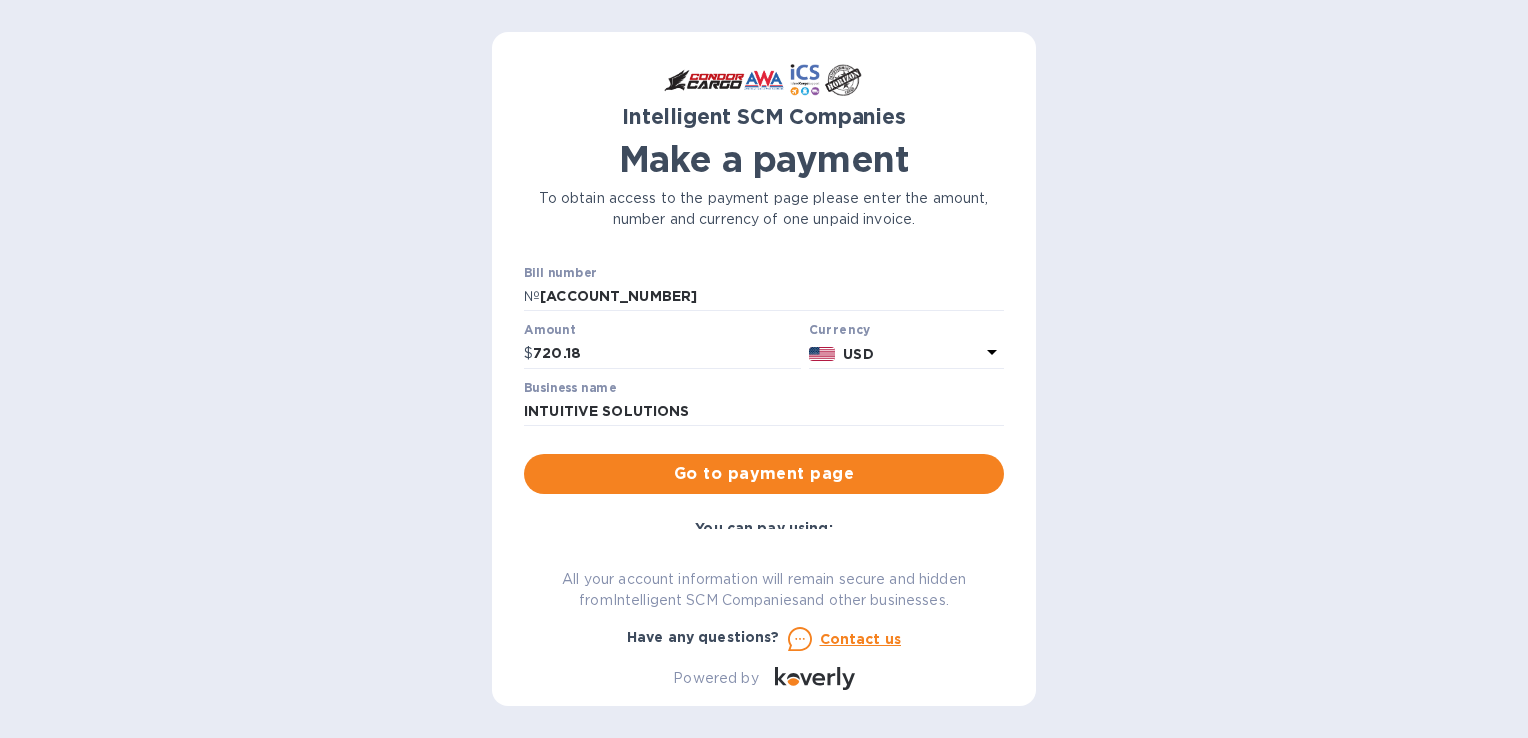 click on "Bill number № [ACCOUNT_NUMBER]   Amount $ 720.18   Currency USD Business name INTUITIVE SOLUTIONS   Go to payment page You can pay using: Bank transfer (for US banks) Free Credit card and more... Pay Get more time to pay Up to  12 weeks Wallet Instant transfers via Wallet Free All your account information will remain secure and hidden  from  Intelligent SCM Companies  and other businesses. Have any questions? Contact us Powered by" at bounding box center (764, 369) 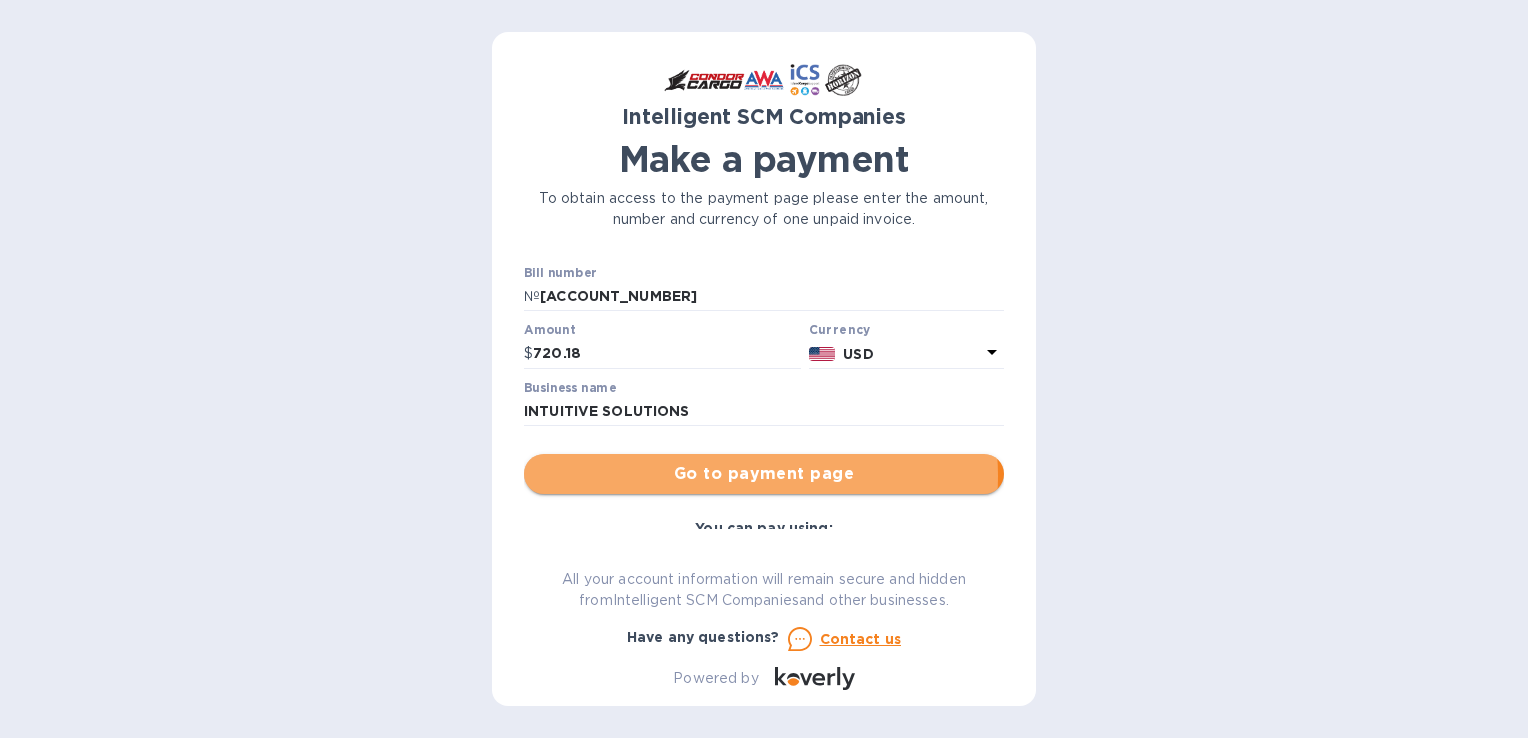 click on "Go to payment page" at bounding box center [764, 474] 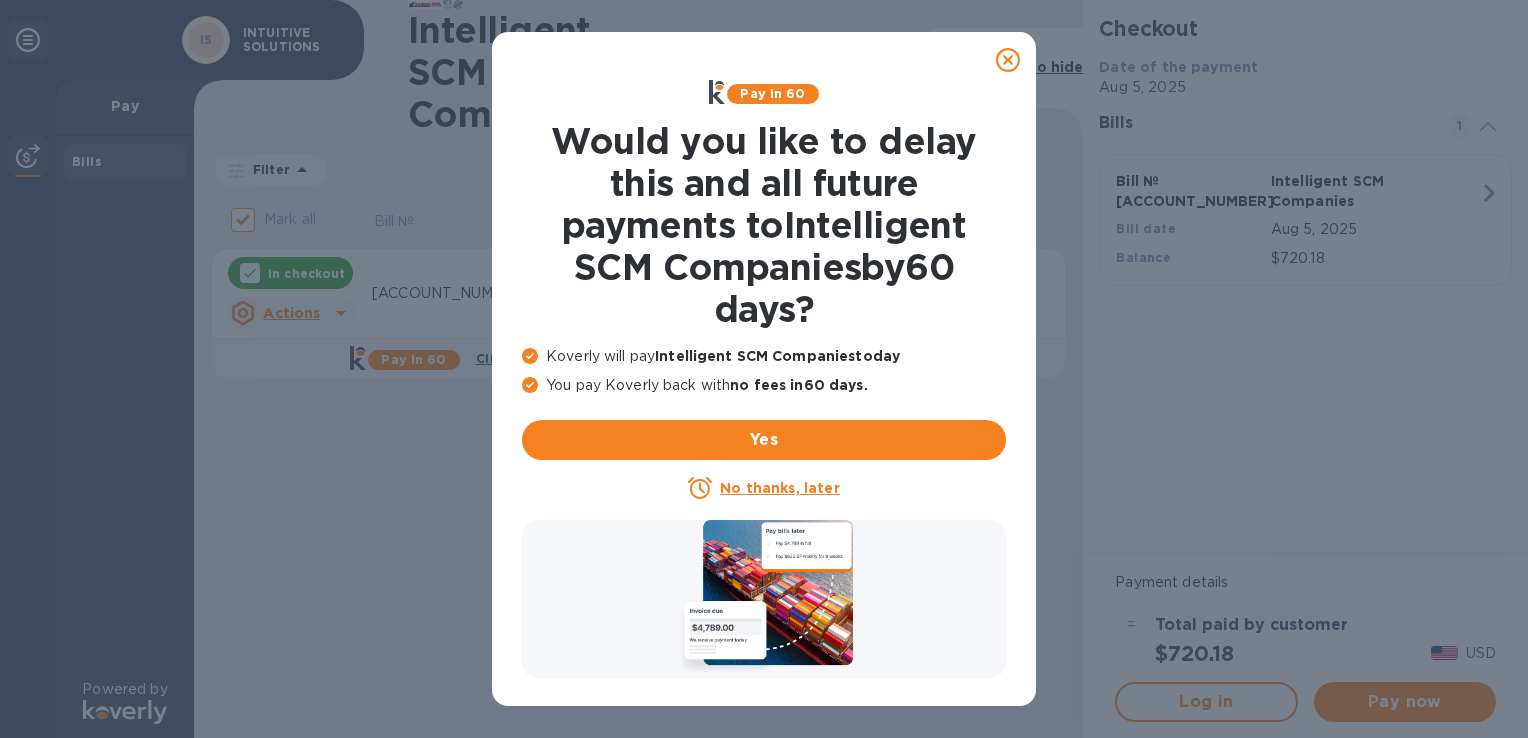 click on "No thanks, later" at bounding box center (779, 488) 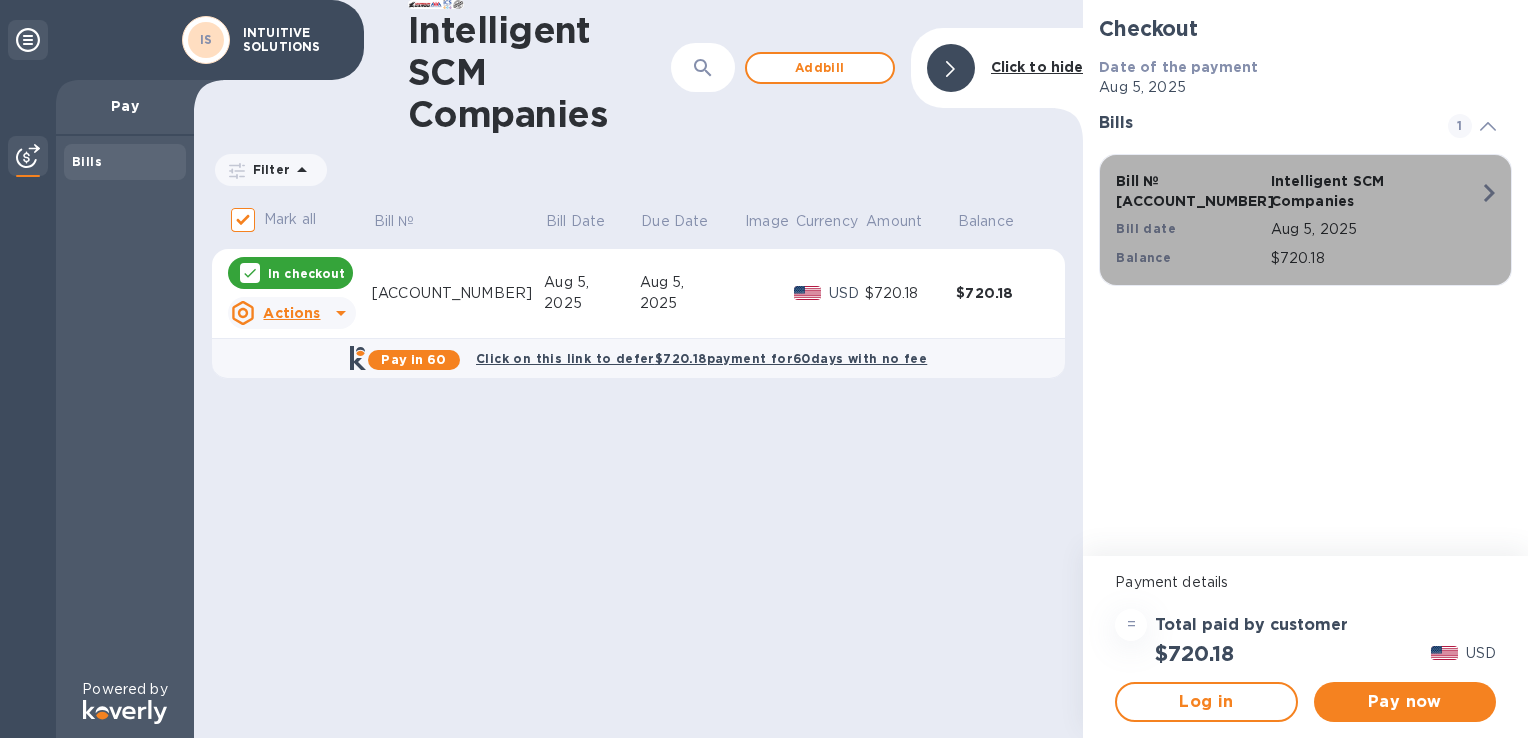 click 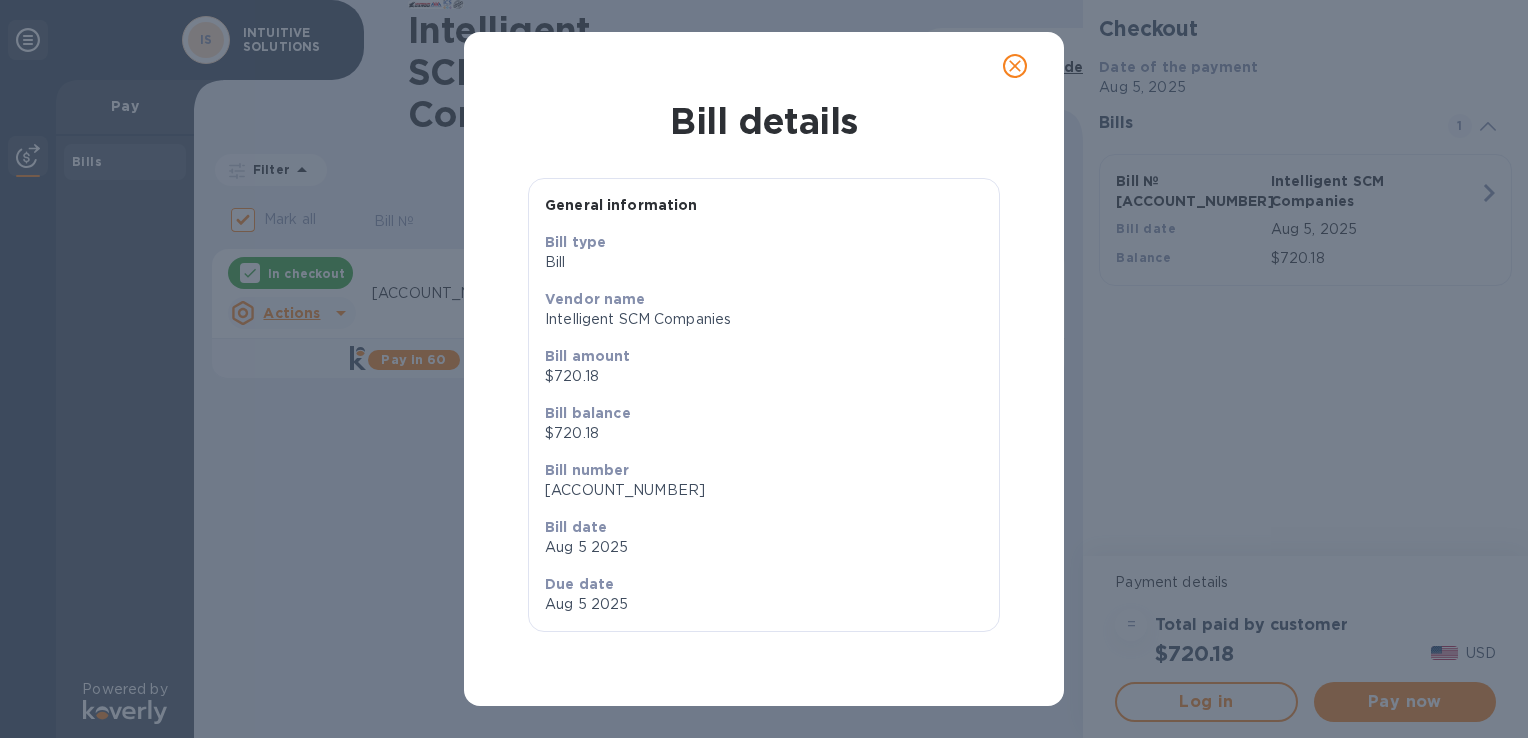 click 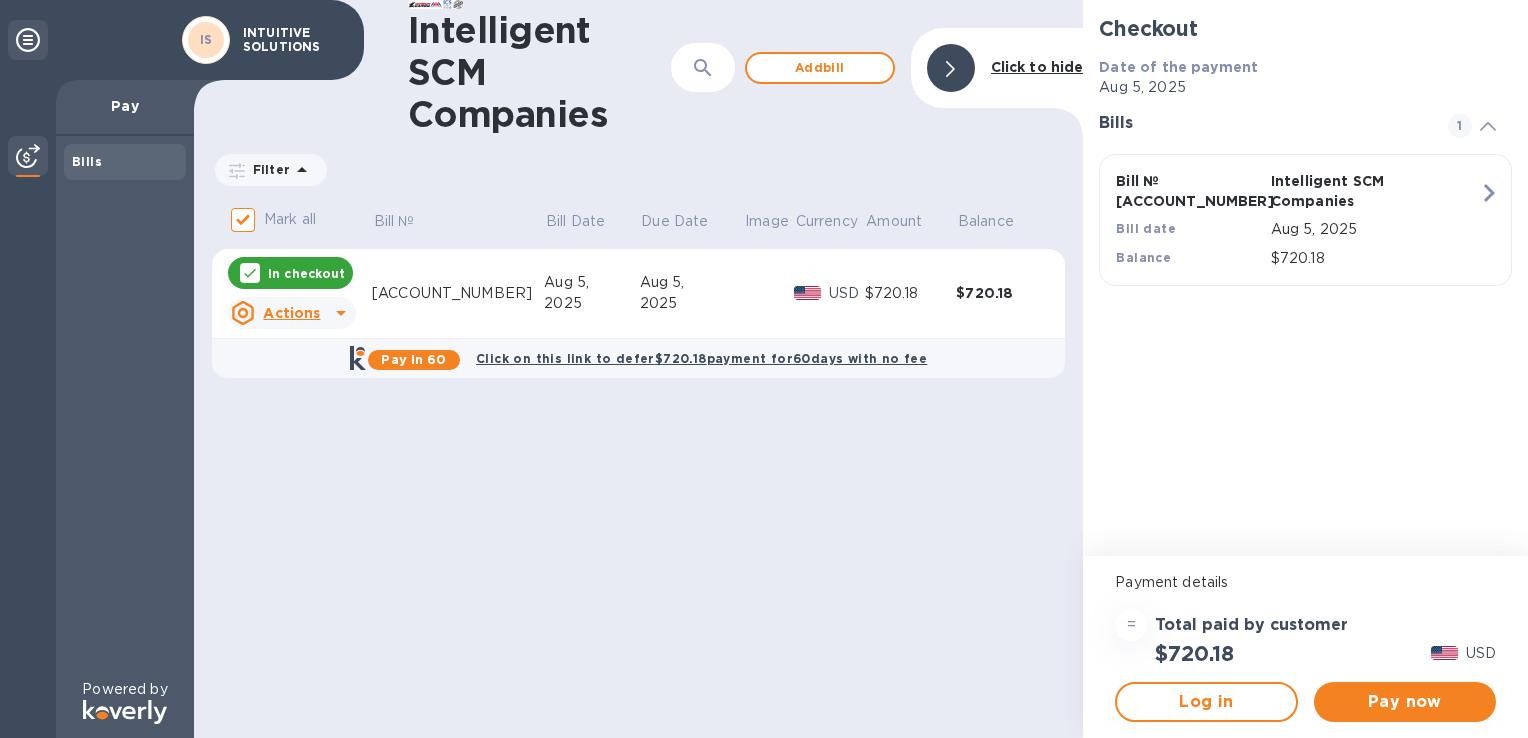 click on "Filter Amount" at bounding box center [638, 170] 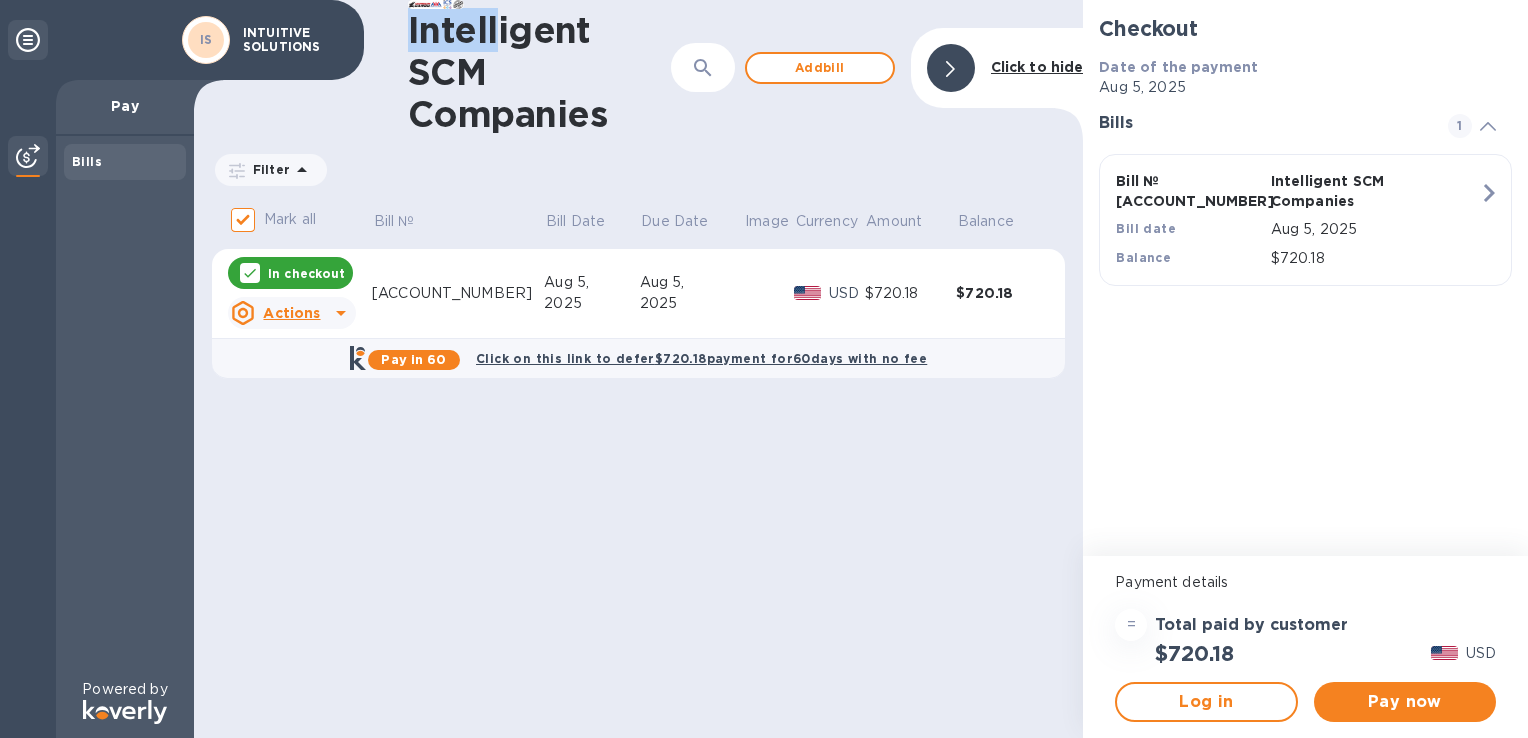 drag, startPoint x: 392, startPoint y: 1, endPoint x: 500, endPoint y: 4, distance: 108.04166 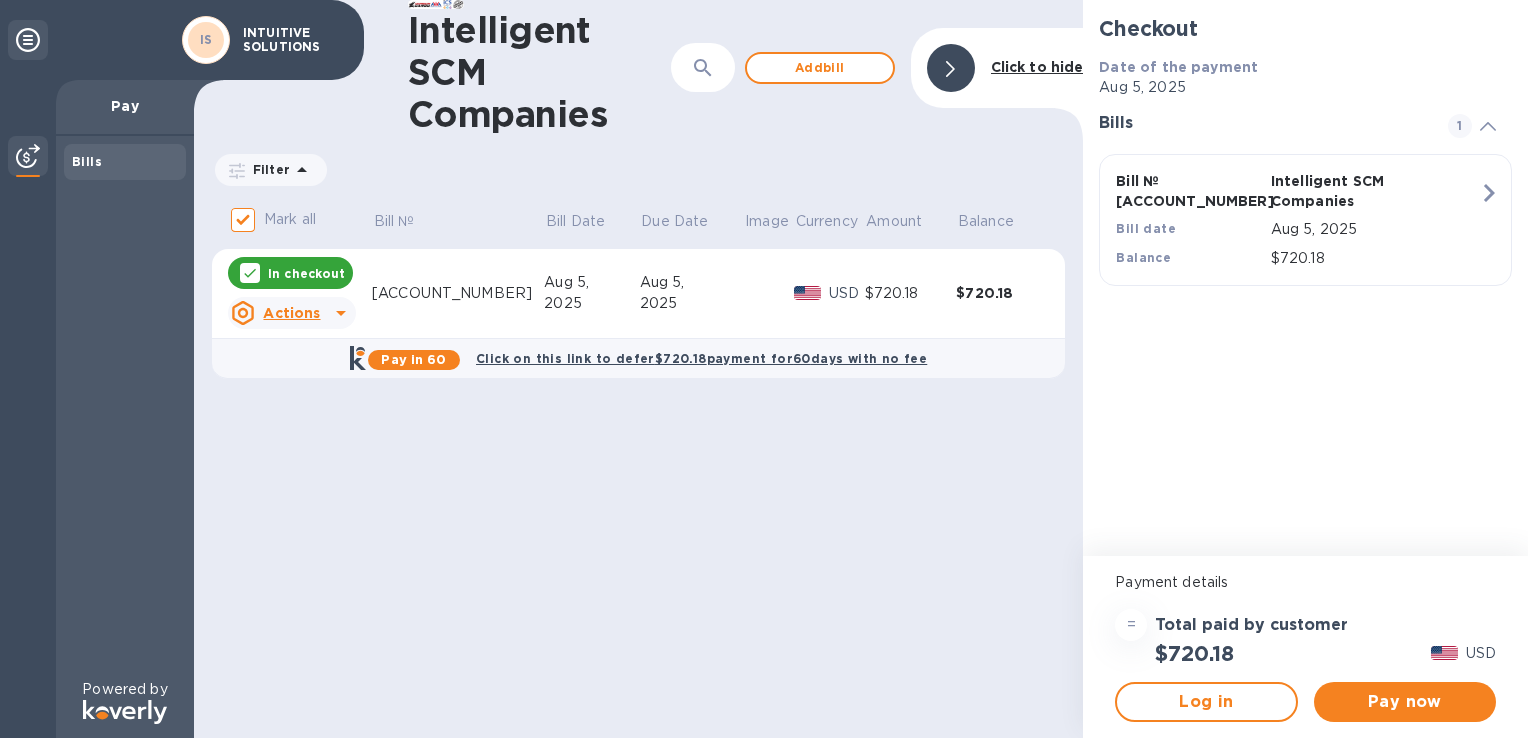 drag, startPoint x: 500, startPoint y: 4, endPoint x: 564, endPoint y: 185, distance: 191.98177 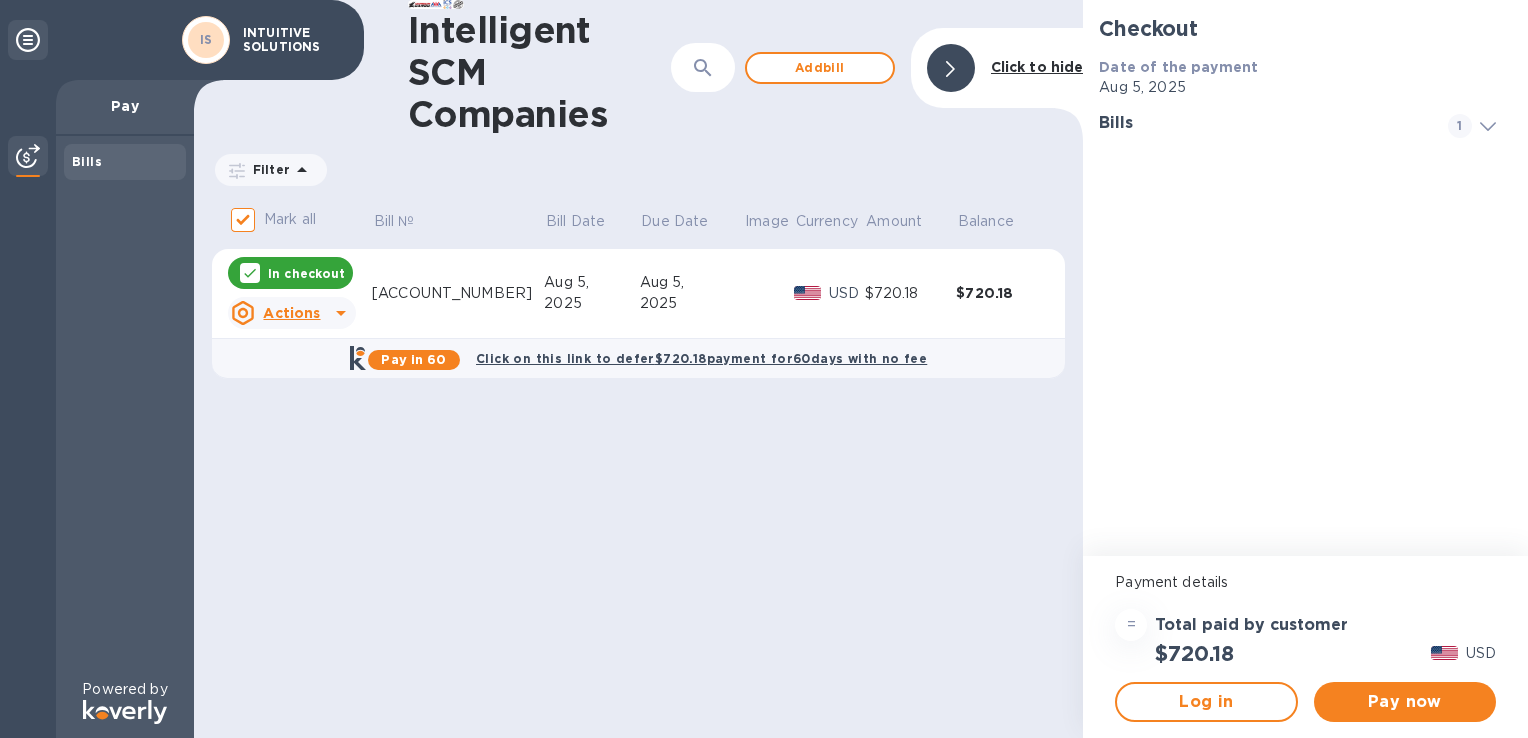 click 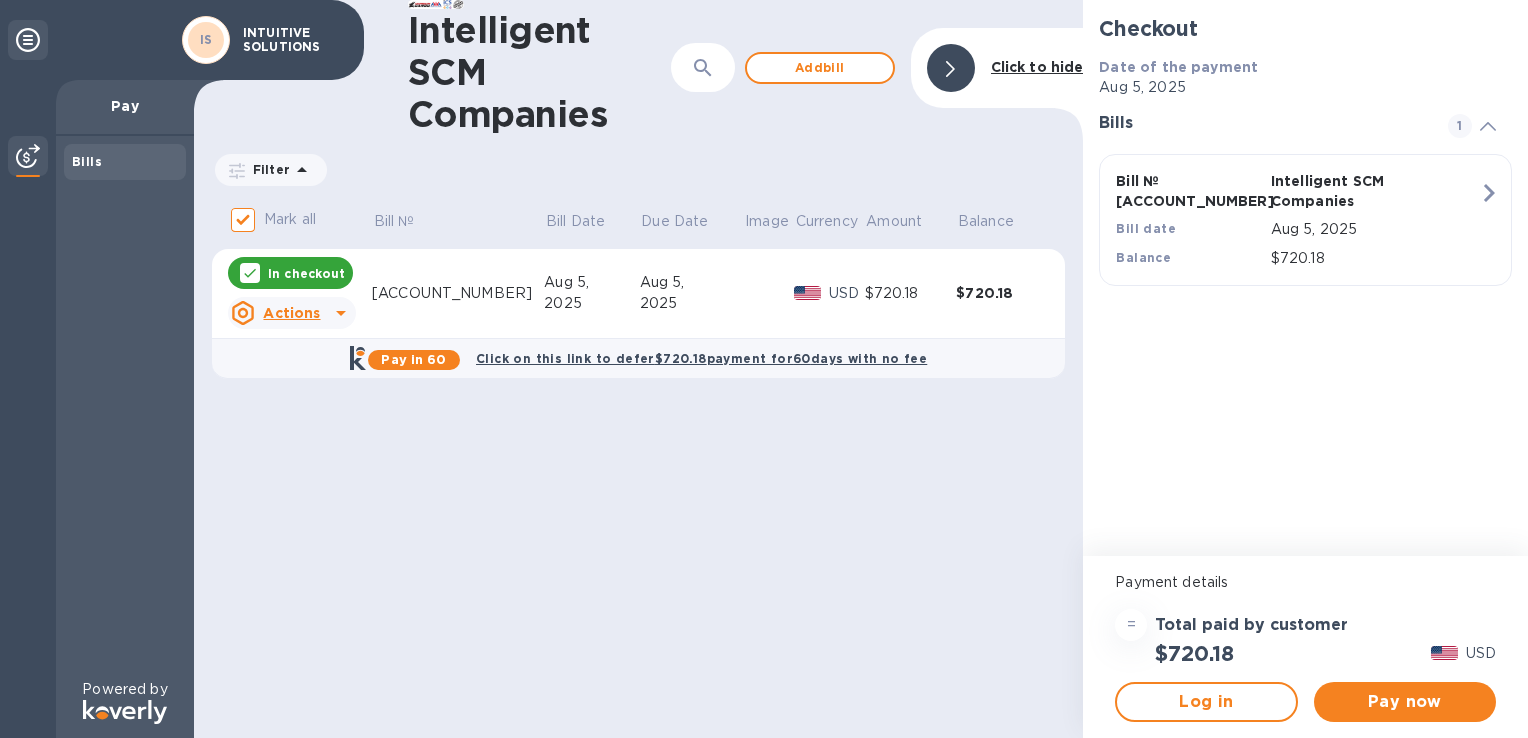 click on "IS" at bounding box center [206, 40] 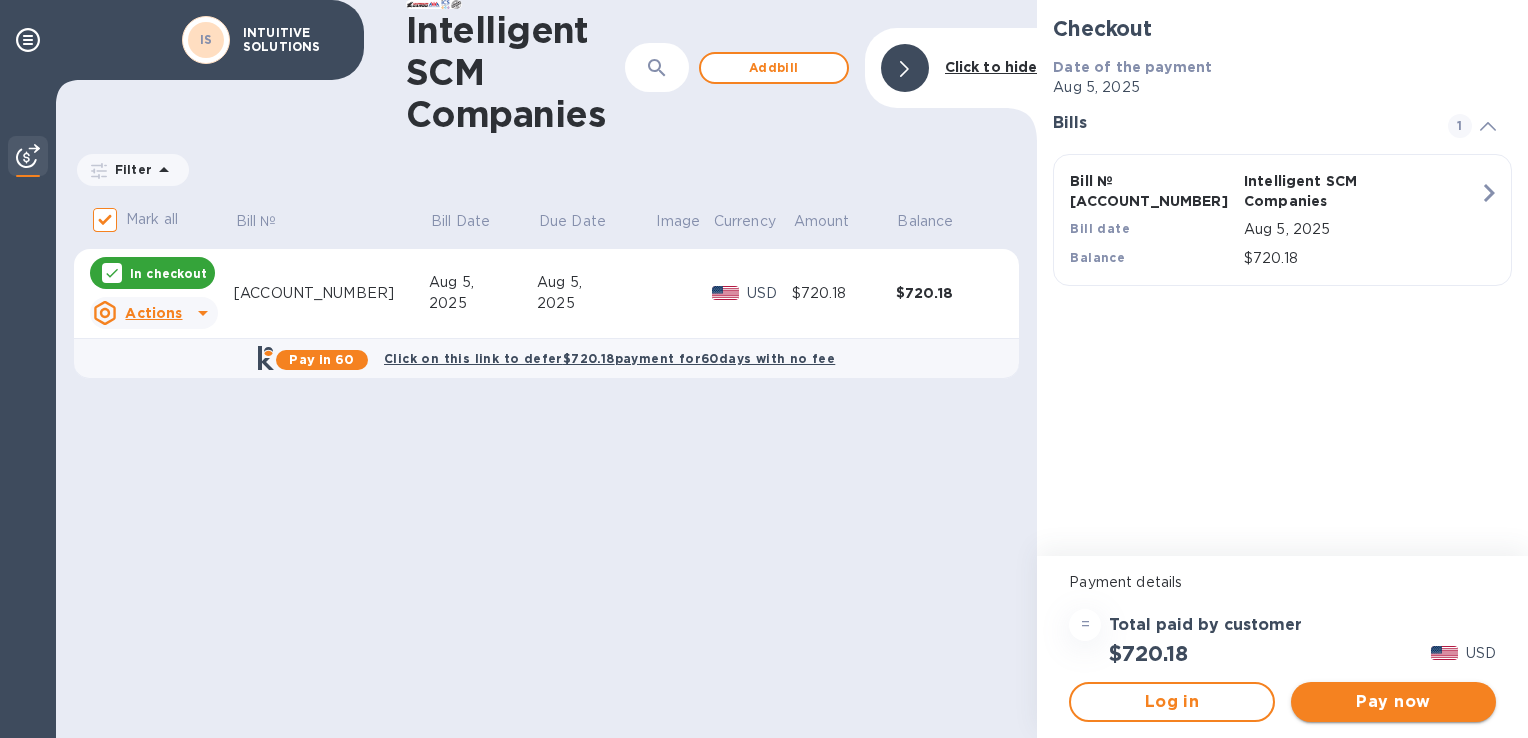 click on "Pay now" at bounding box center [1393, 702] 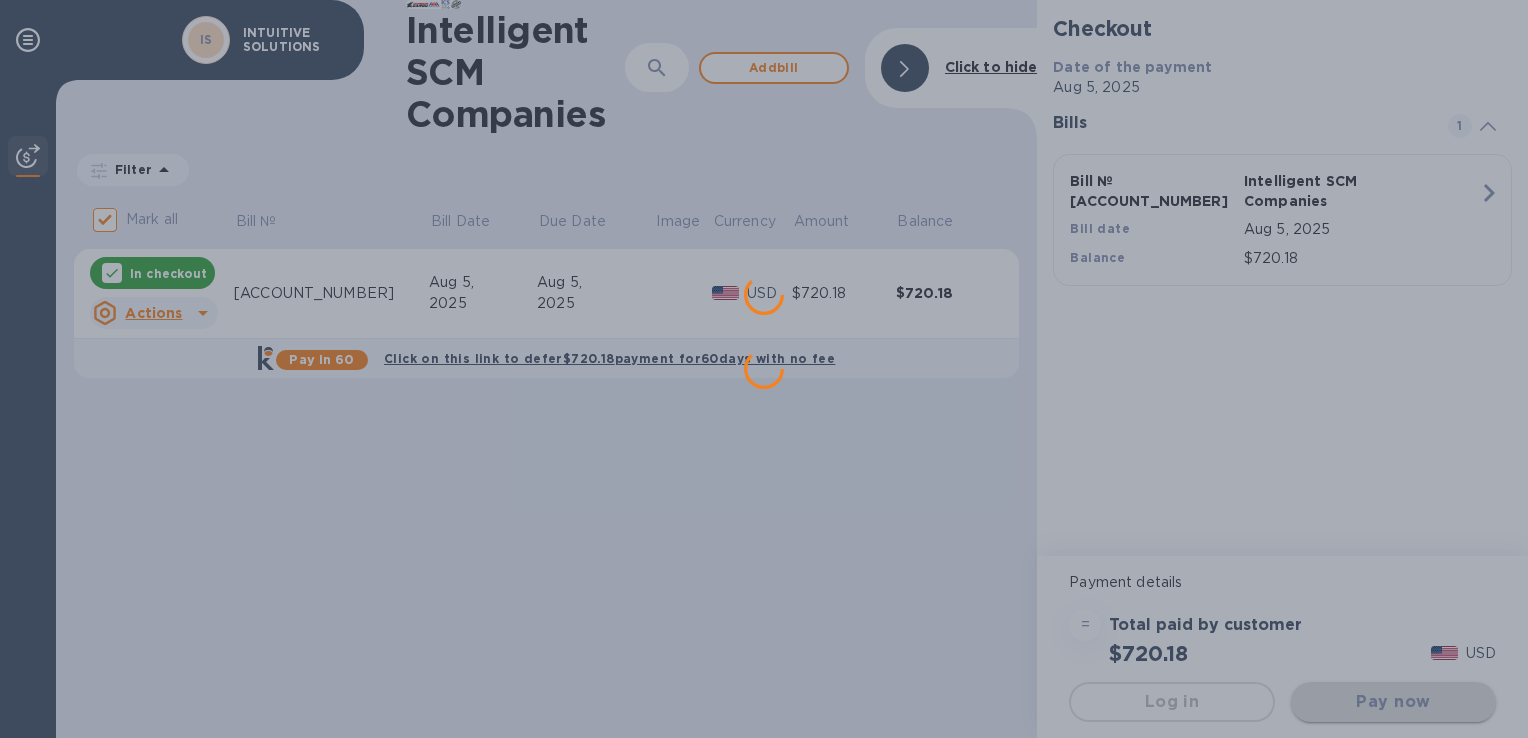 scroll, scrollTop: 0, scrollLeft: 0, axis: both 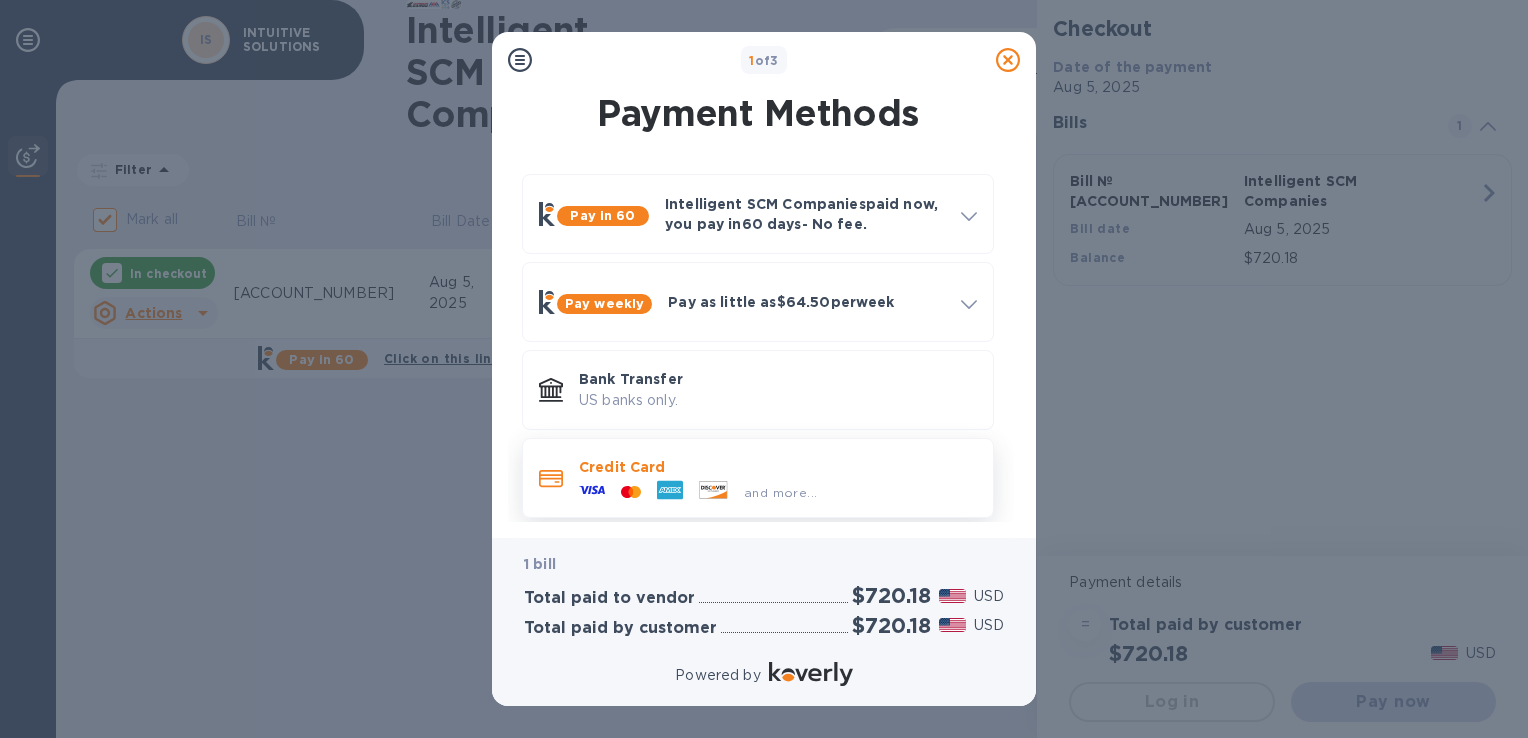 click at bounding box center (631, 492) 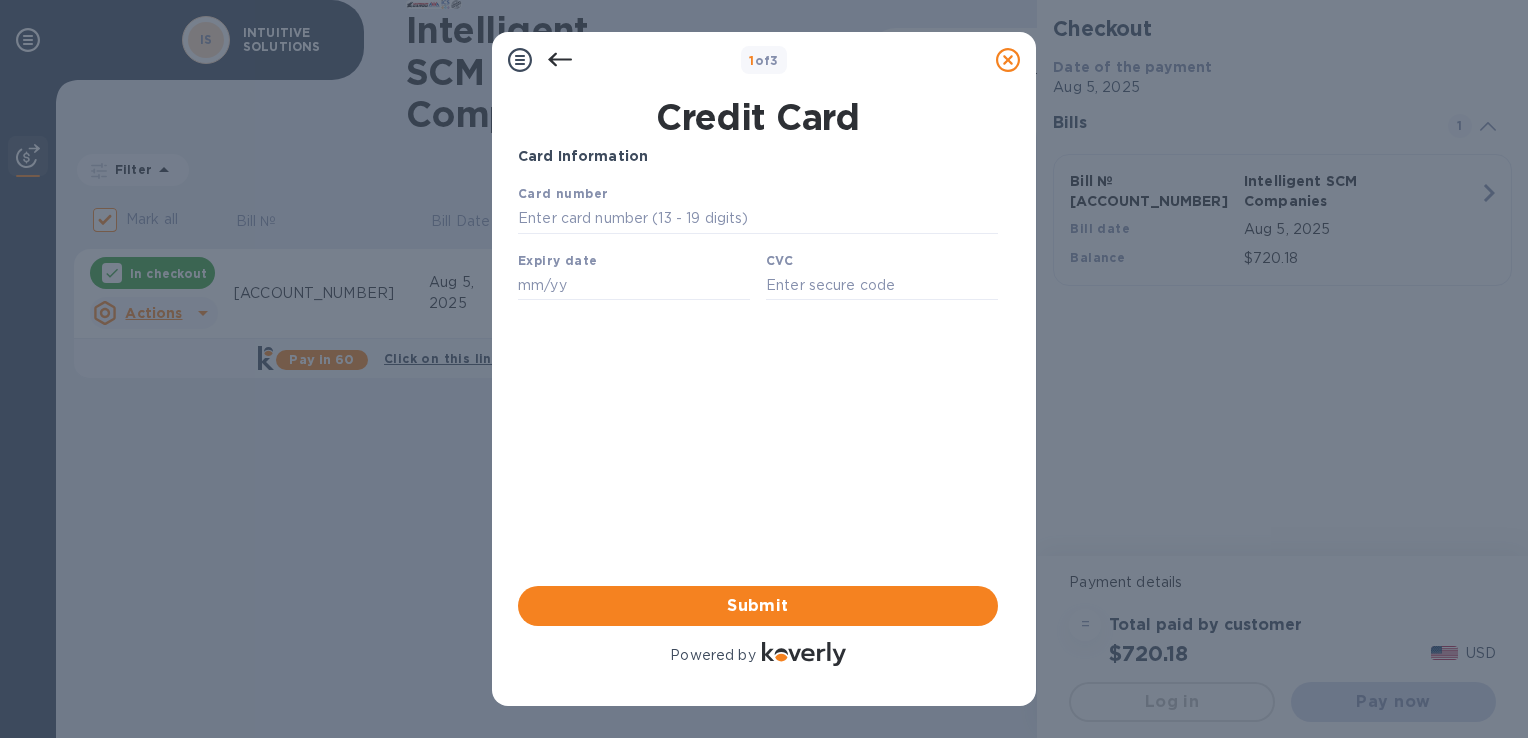 scroll, scrollTop: 0, scrollLeft: 0, axis: both 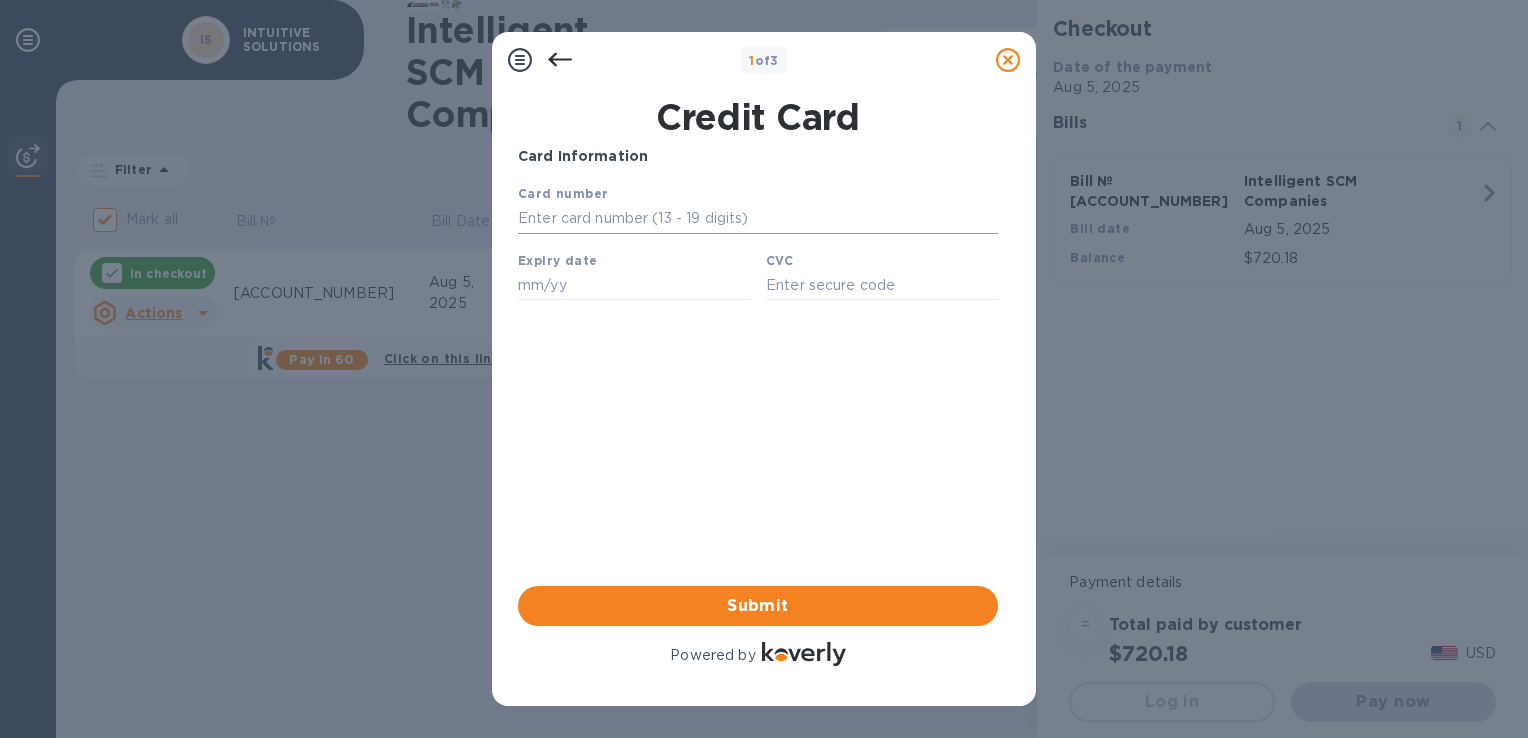 click at bounding box center (758, 219) 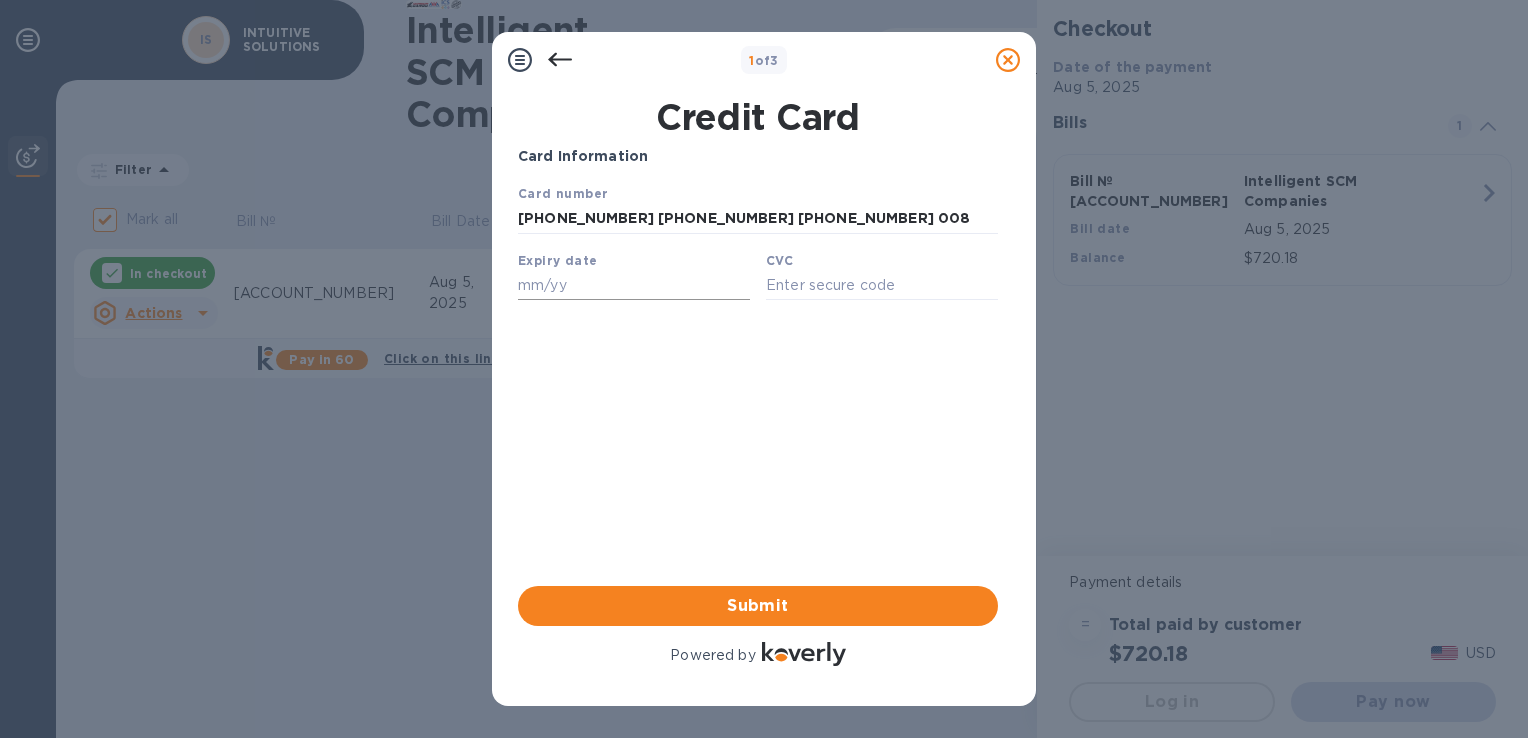 type on "[PHONE_NUMBER] [PHONE_NUMBER] [PHONE_NUMBER] 008" 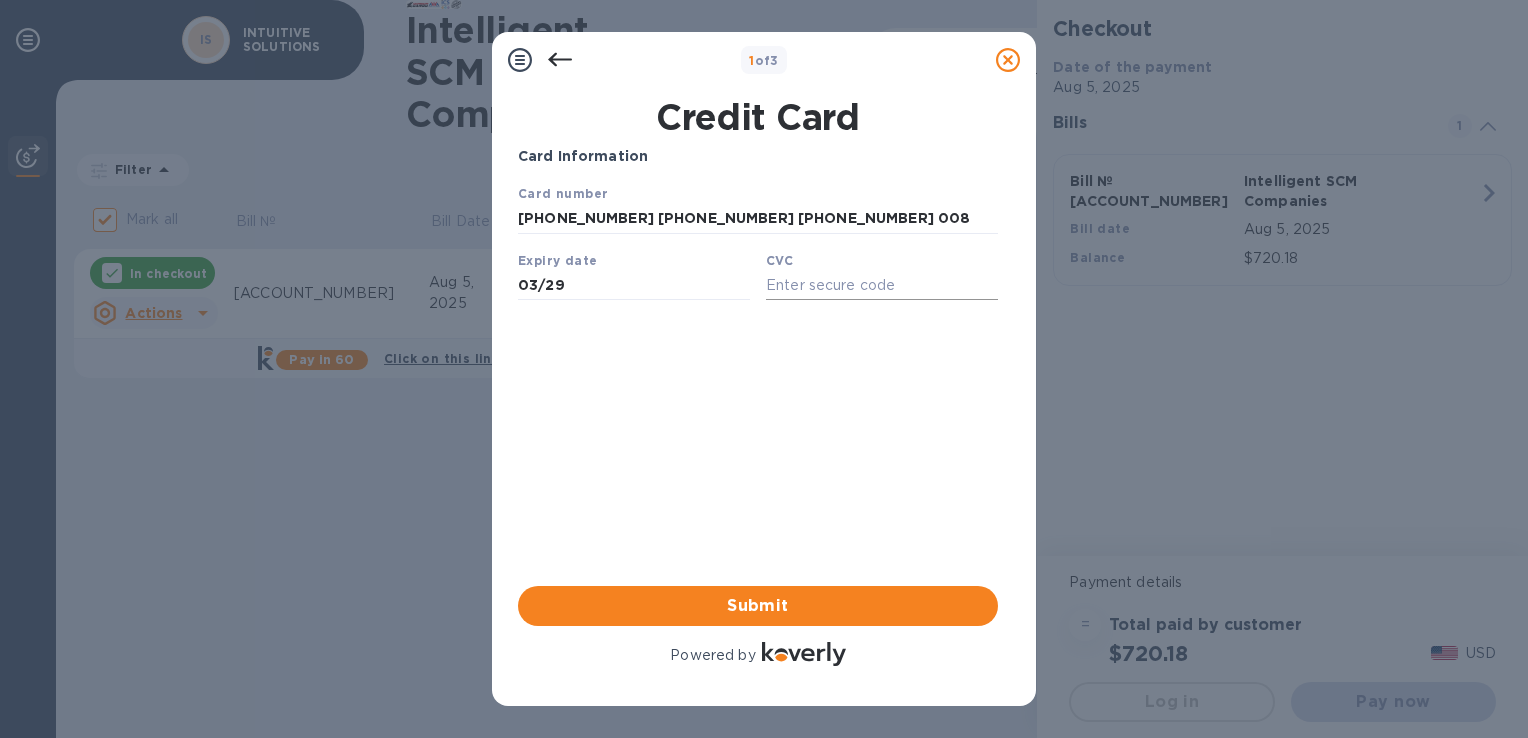 type on "03/29" 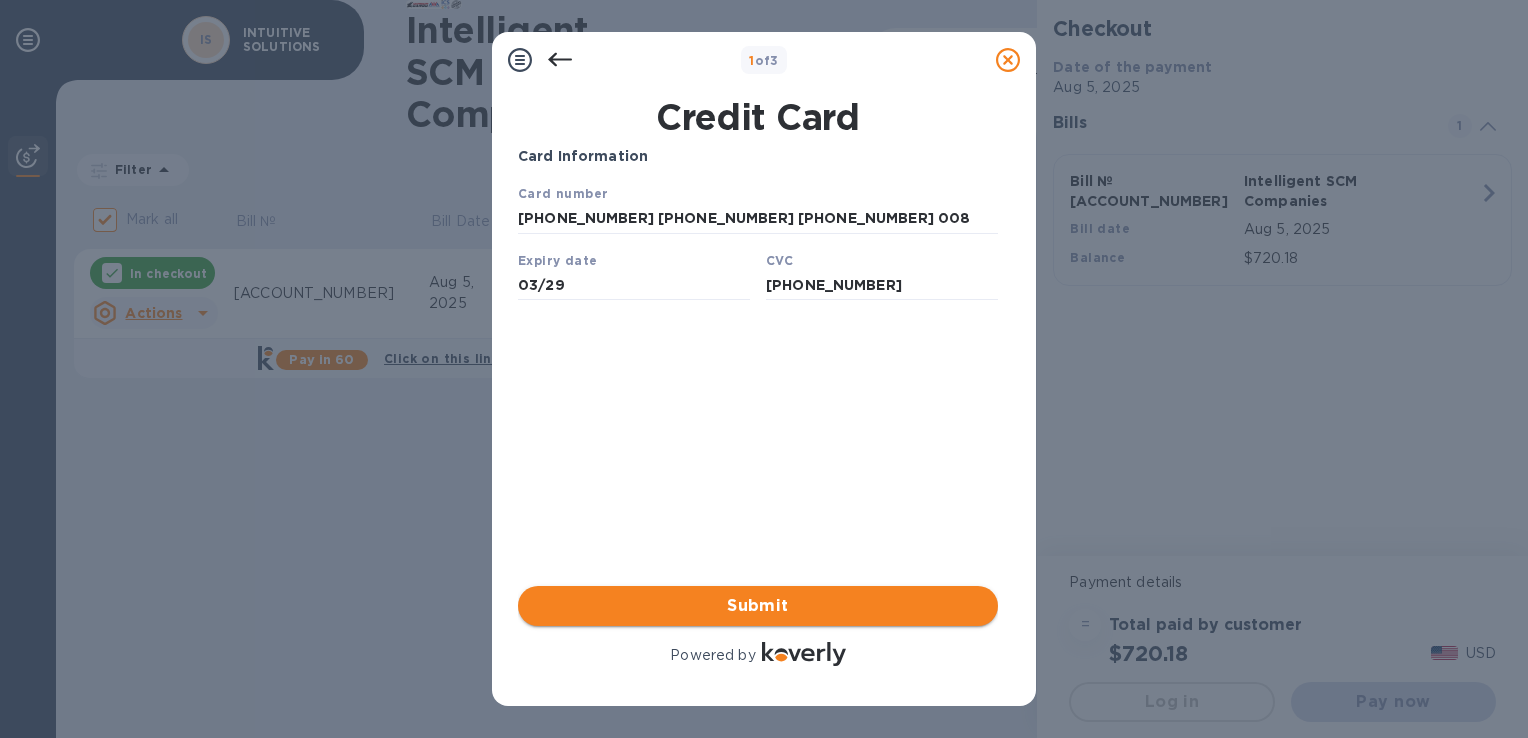 type on "[PHONE_NUMBER]" 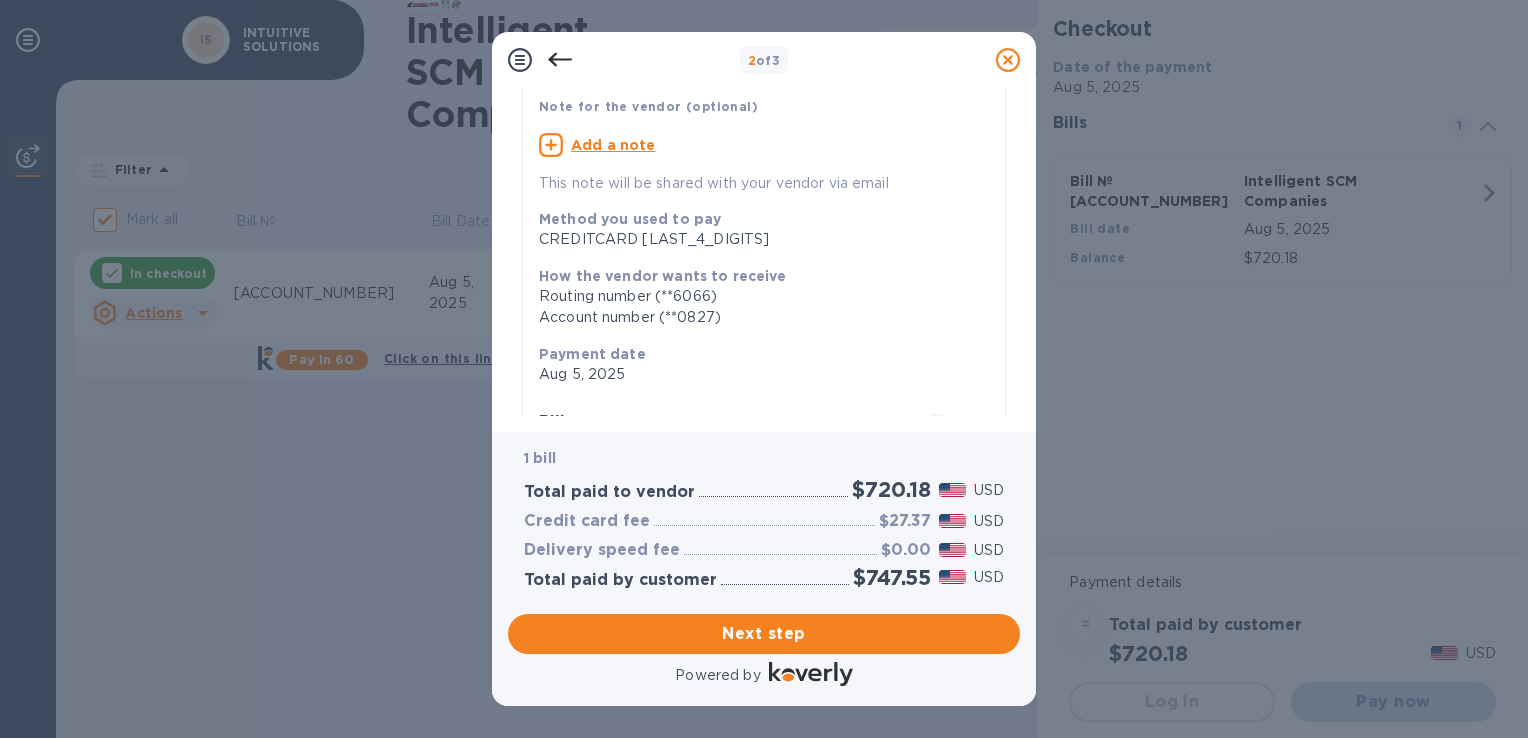 scroll, scrollTop: 355, scrollLeft: 0, axis: vertical 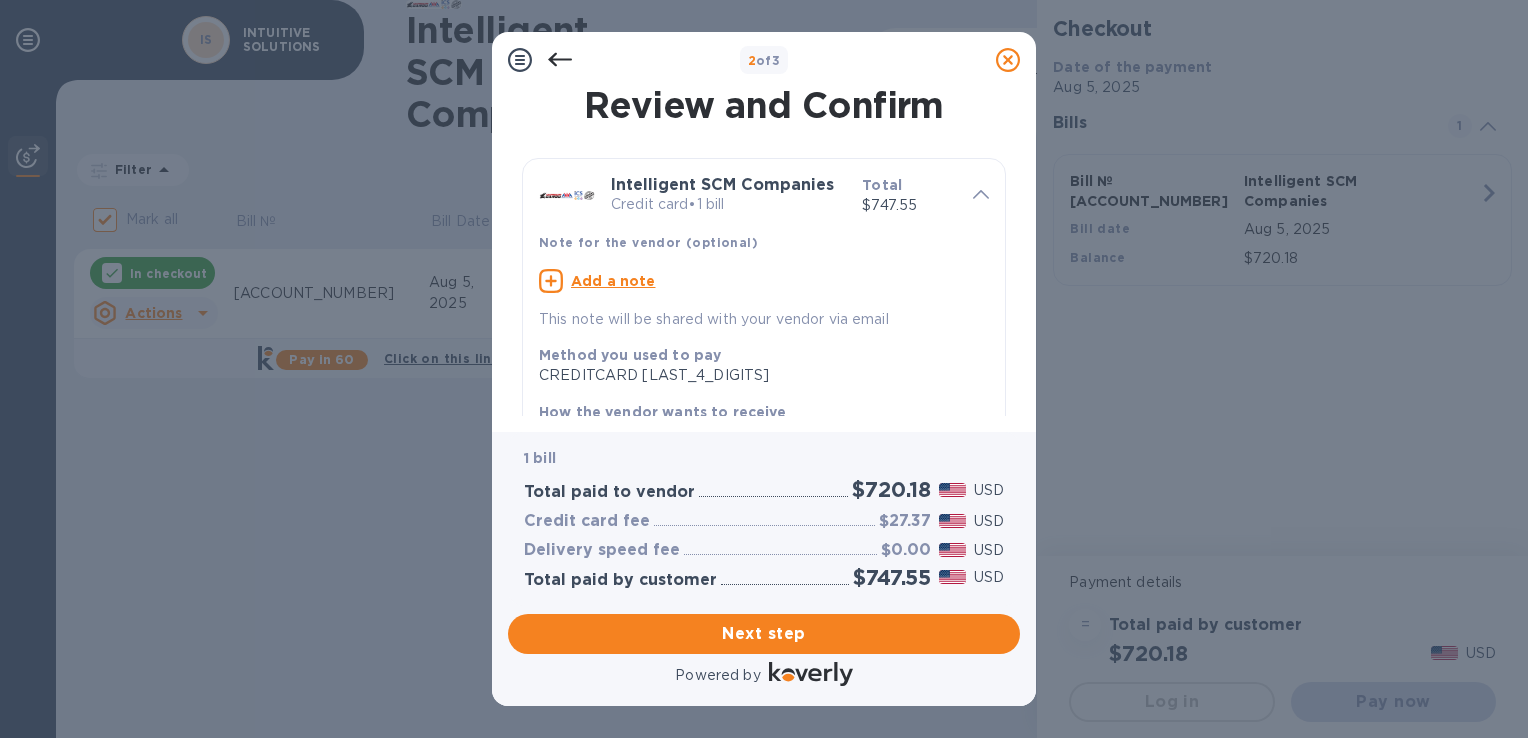 click on "Add a note" at bounding box center (613, 281) 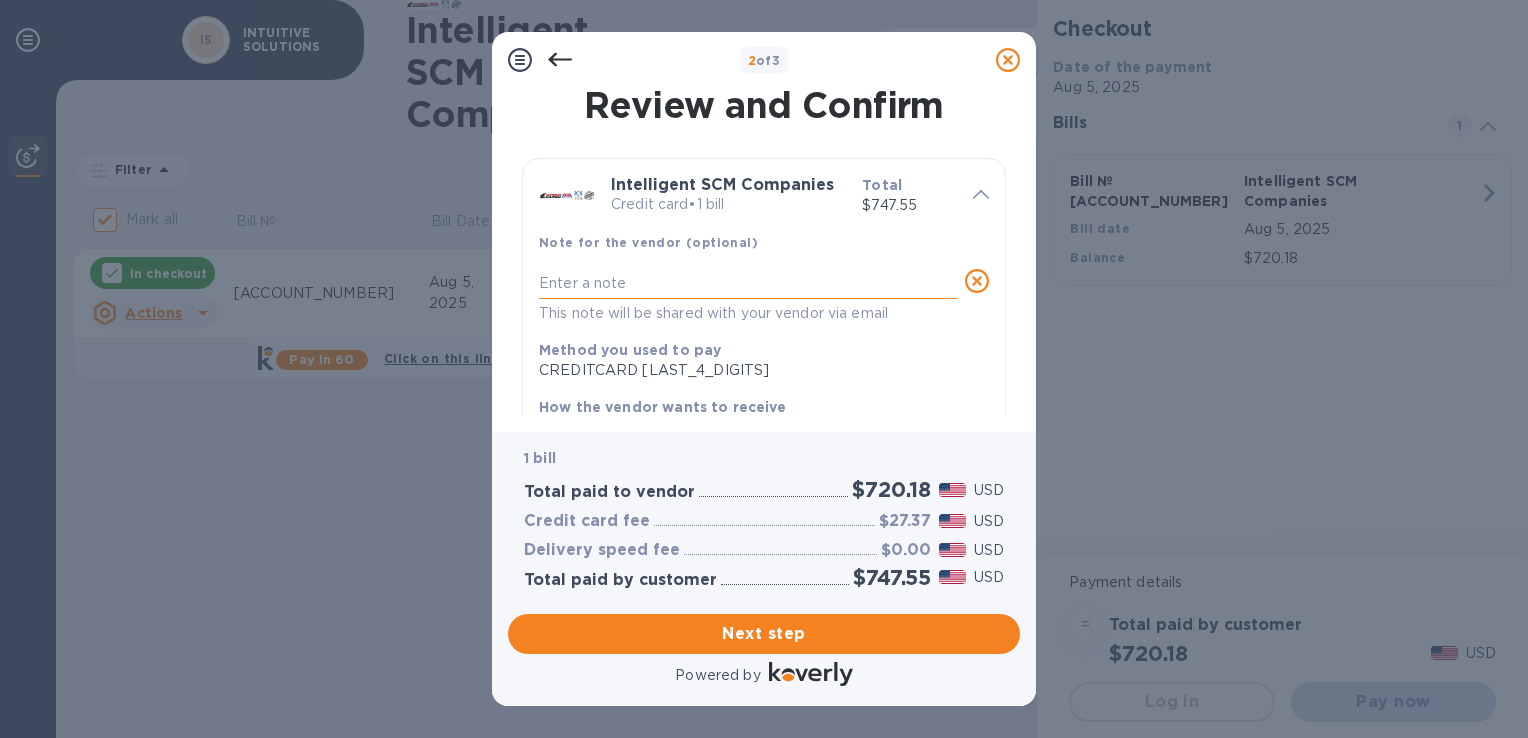 click at bounding box center (748, 283) 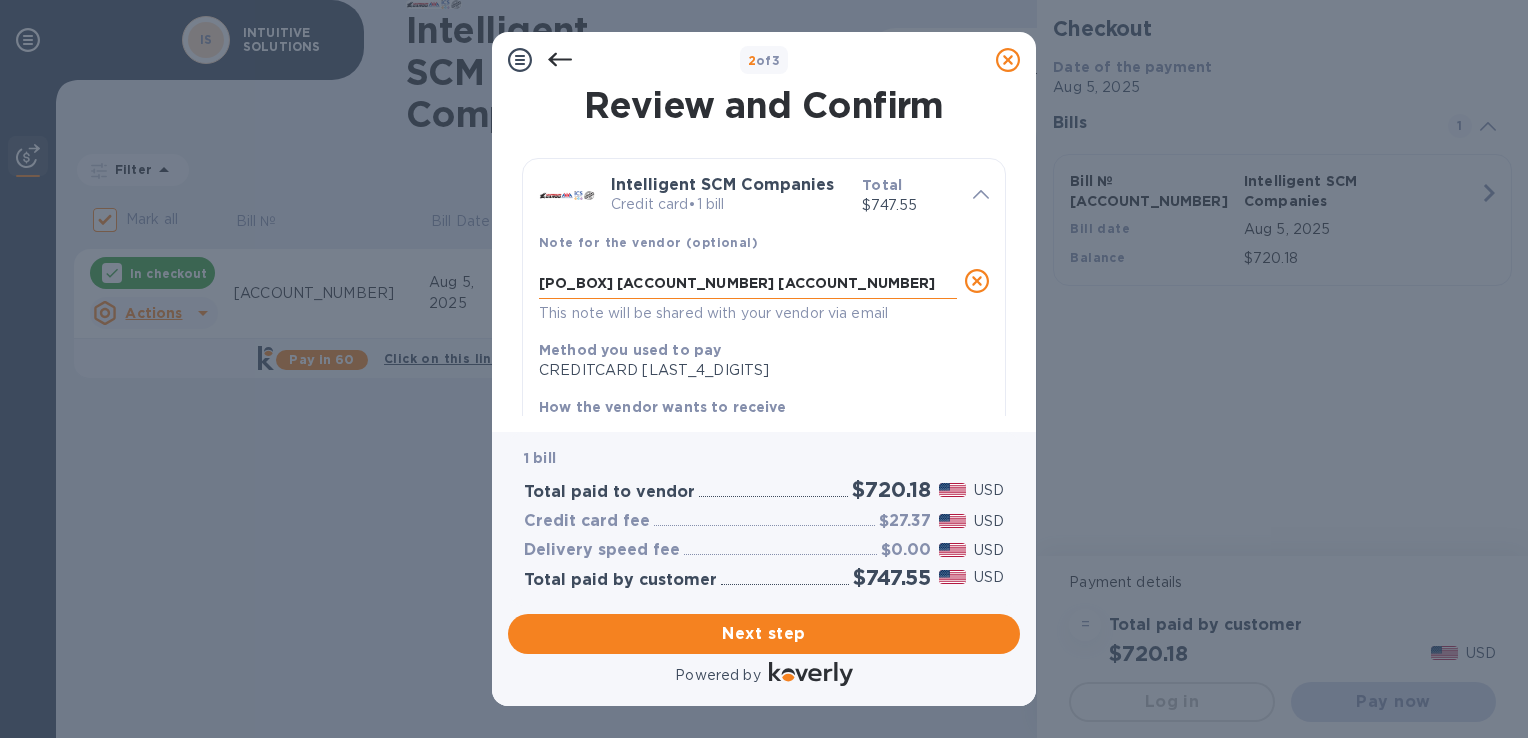 click on "[PO_BOX] [ACCOUNT_NUMBER] [ACCOUNT_NUMBER] [ACCOUNT_NUMBER] [ACCOUNT_NUMBER]" at bounding box center [748, 283] 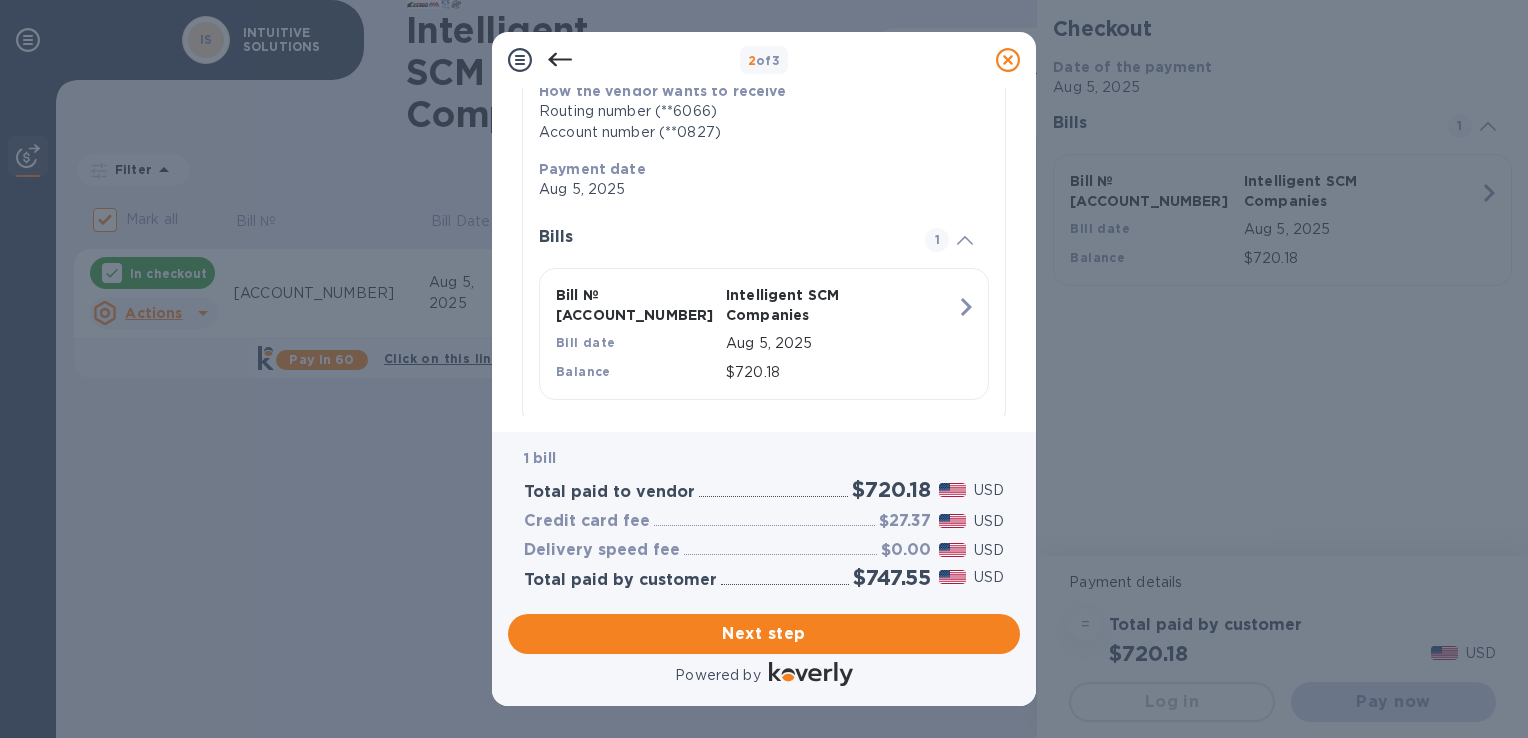 scroll, scrollTop: 330, scrollLeft: 0, axis: vertical 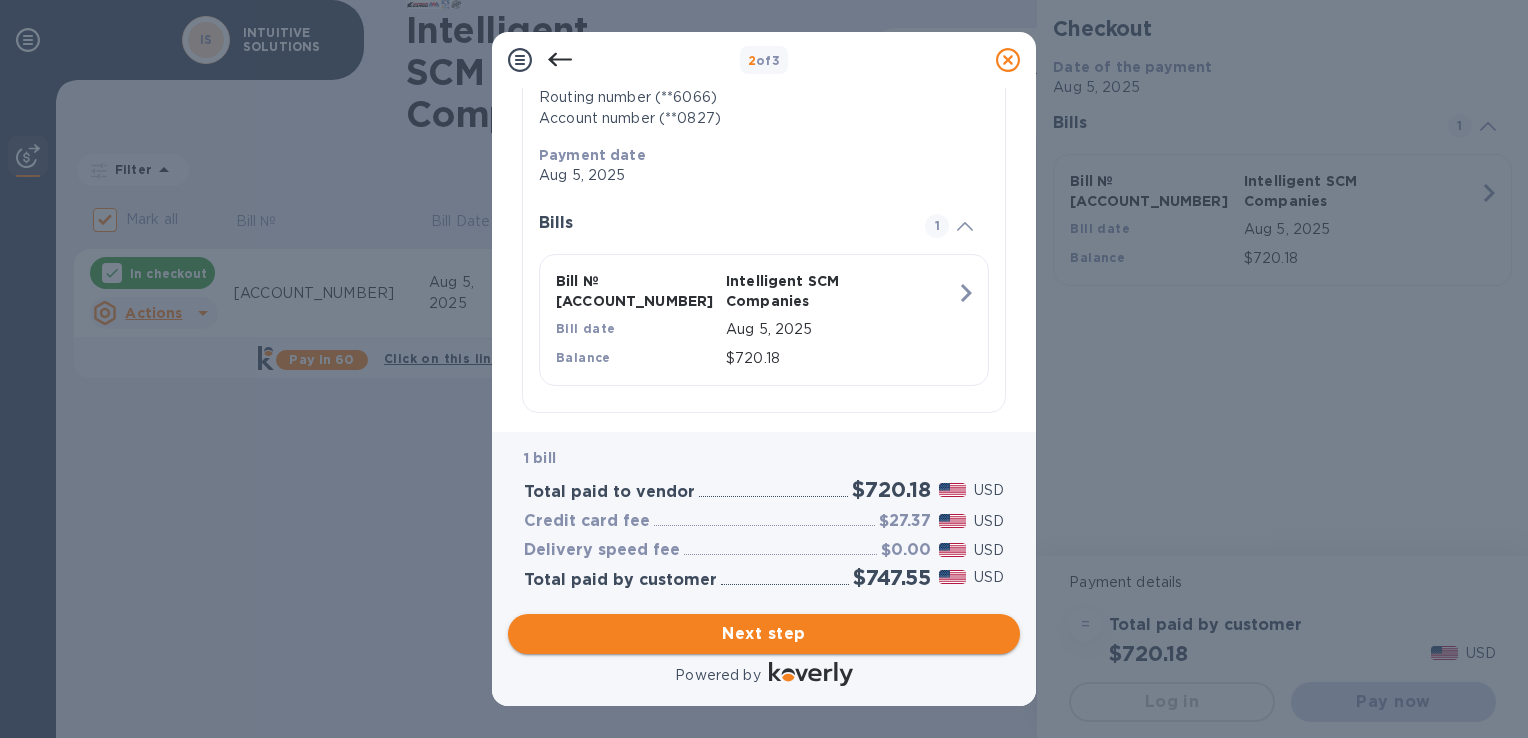 type on "[PO_BOX] [ACCOUNT_NUMBER] [ACCOUNT_NUMBER] [ACCOUNT_NUMBER] [ACCOUNT_NUMBER]" 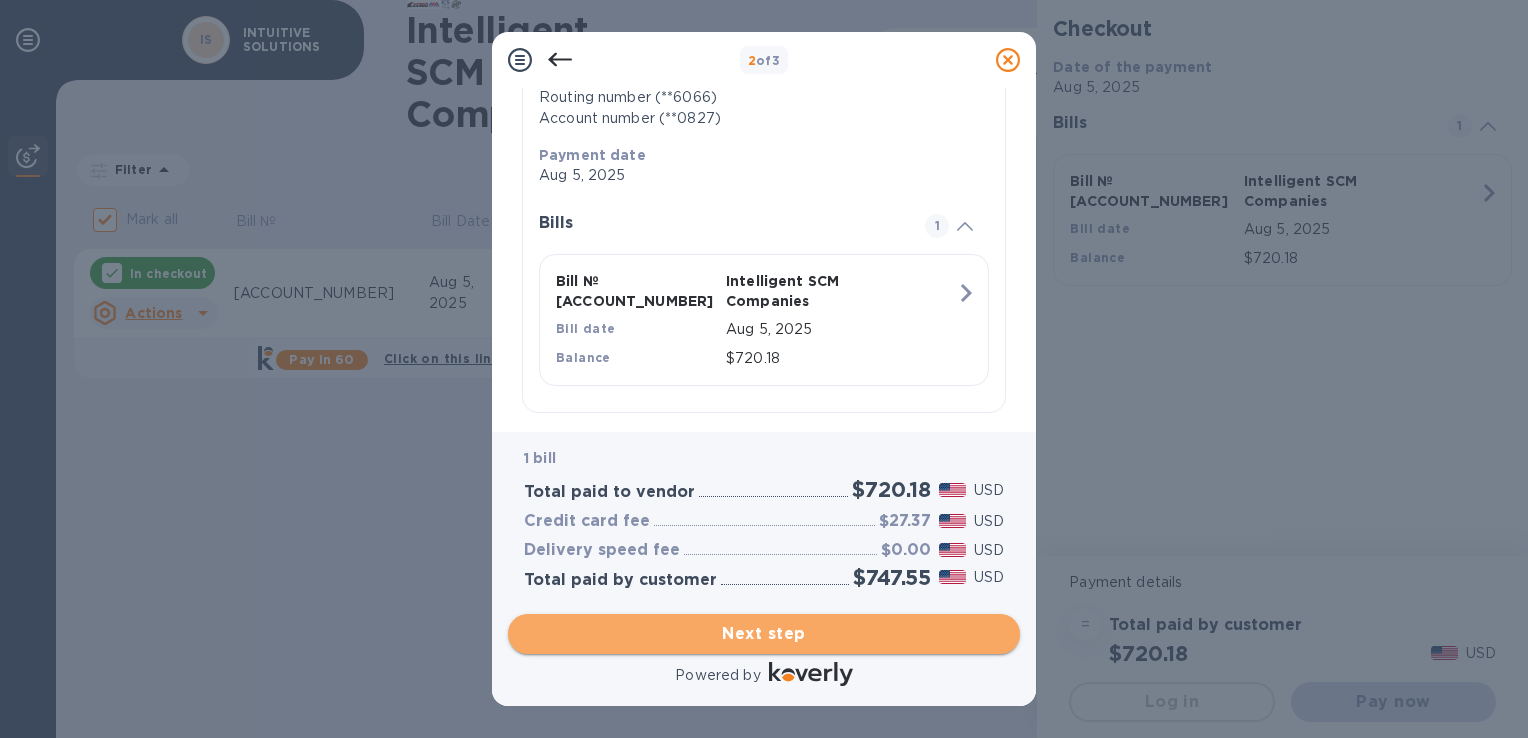 click on "Next step" at bounding box center [764, 634] 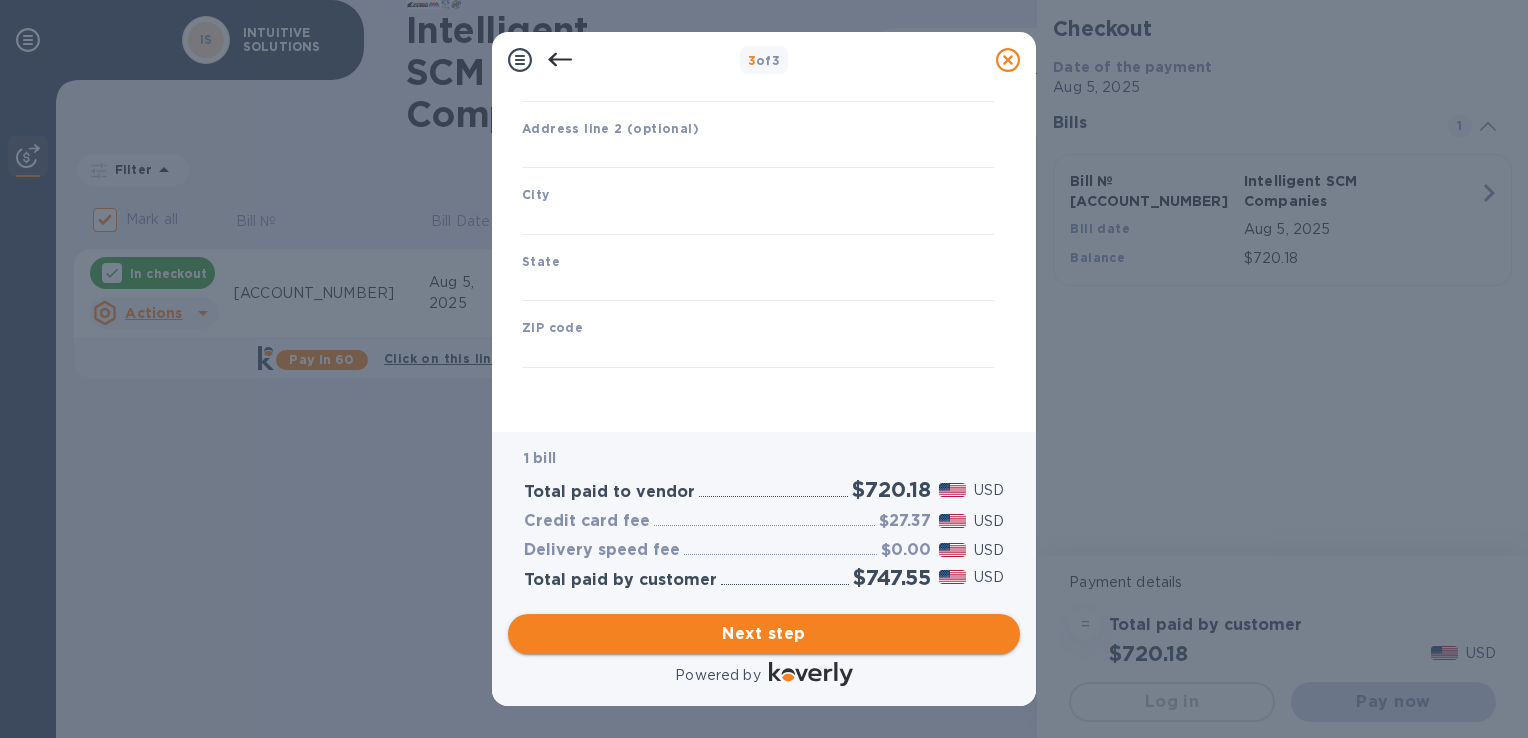 scroll, scrollTop: 242, scrollLeft: 0, axis: vertical 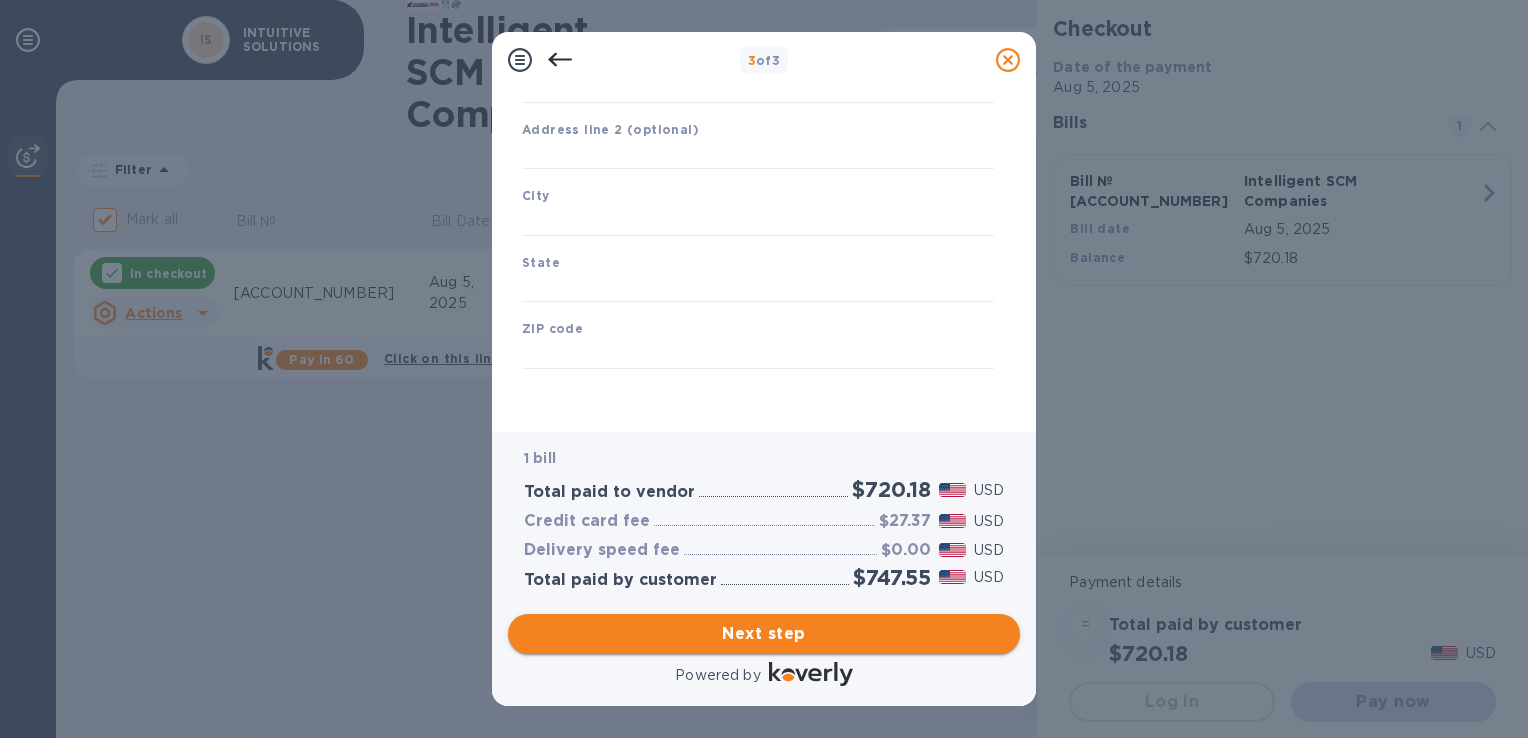 type on "United States" 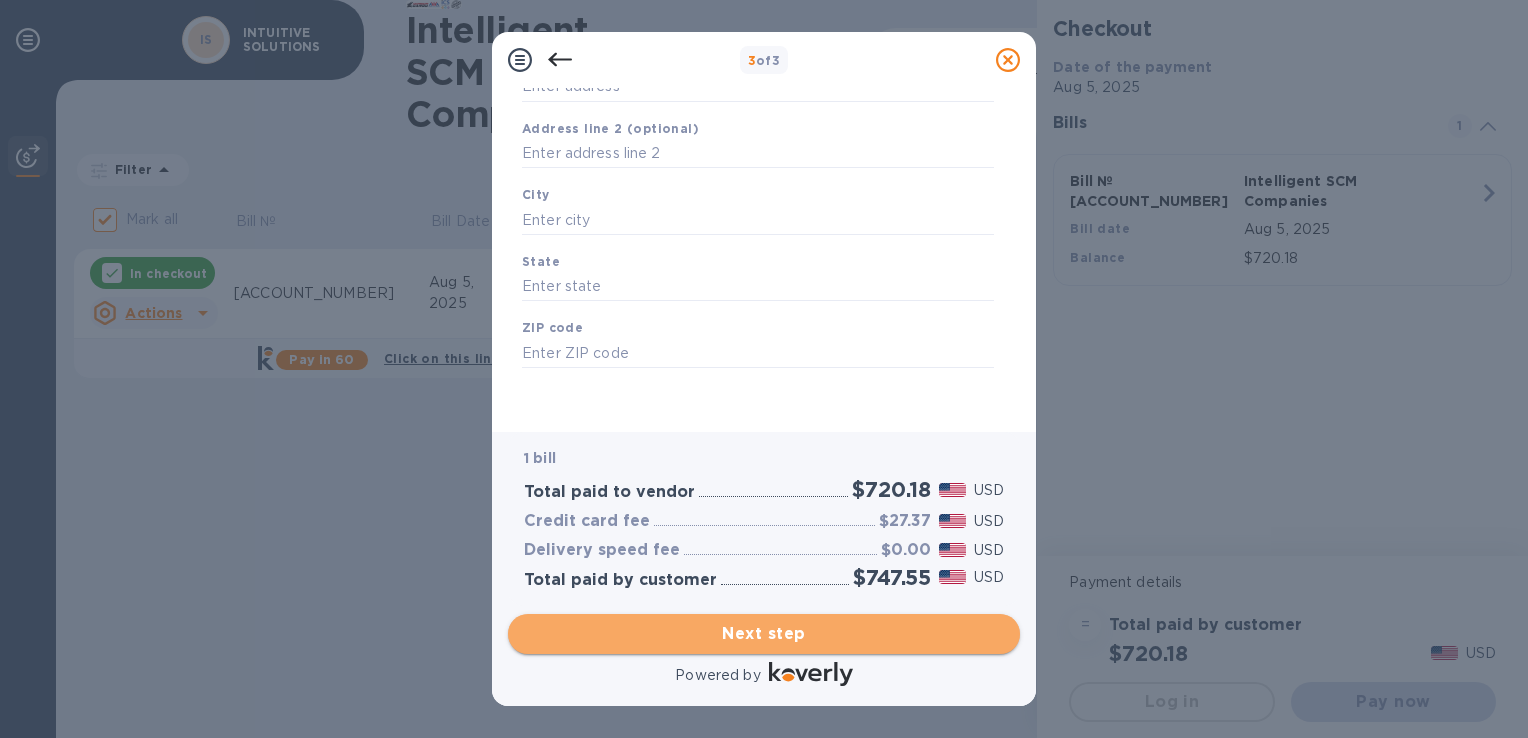 click on "Next step" at bounding box center [764, 634] 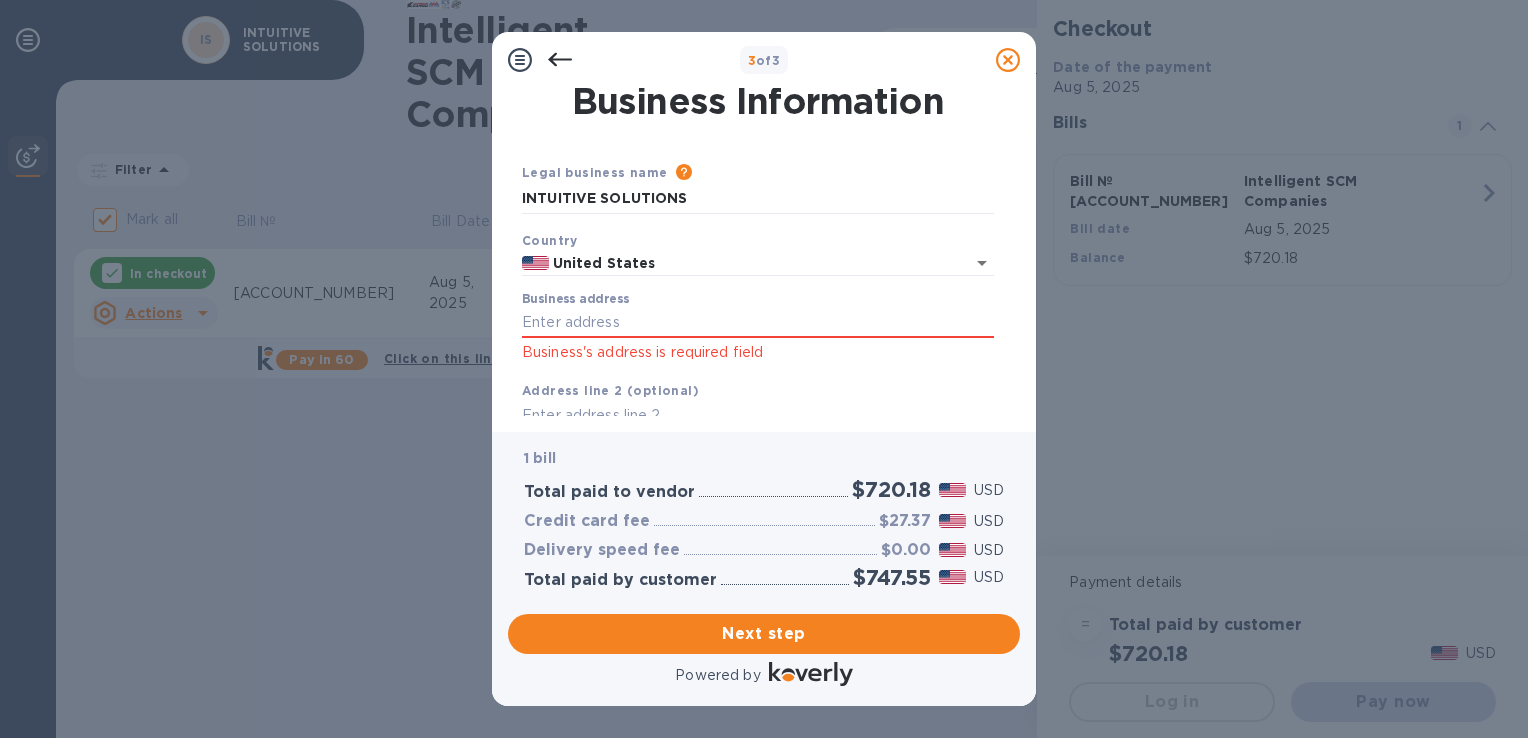 scroll, scrollTop: 0, scrollLeft: 0, axis: both 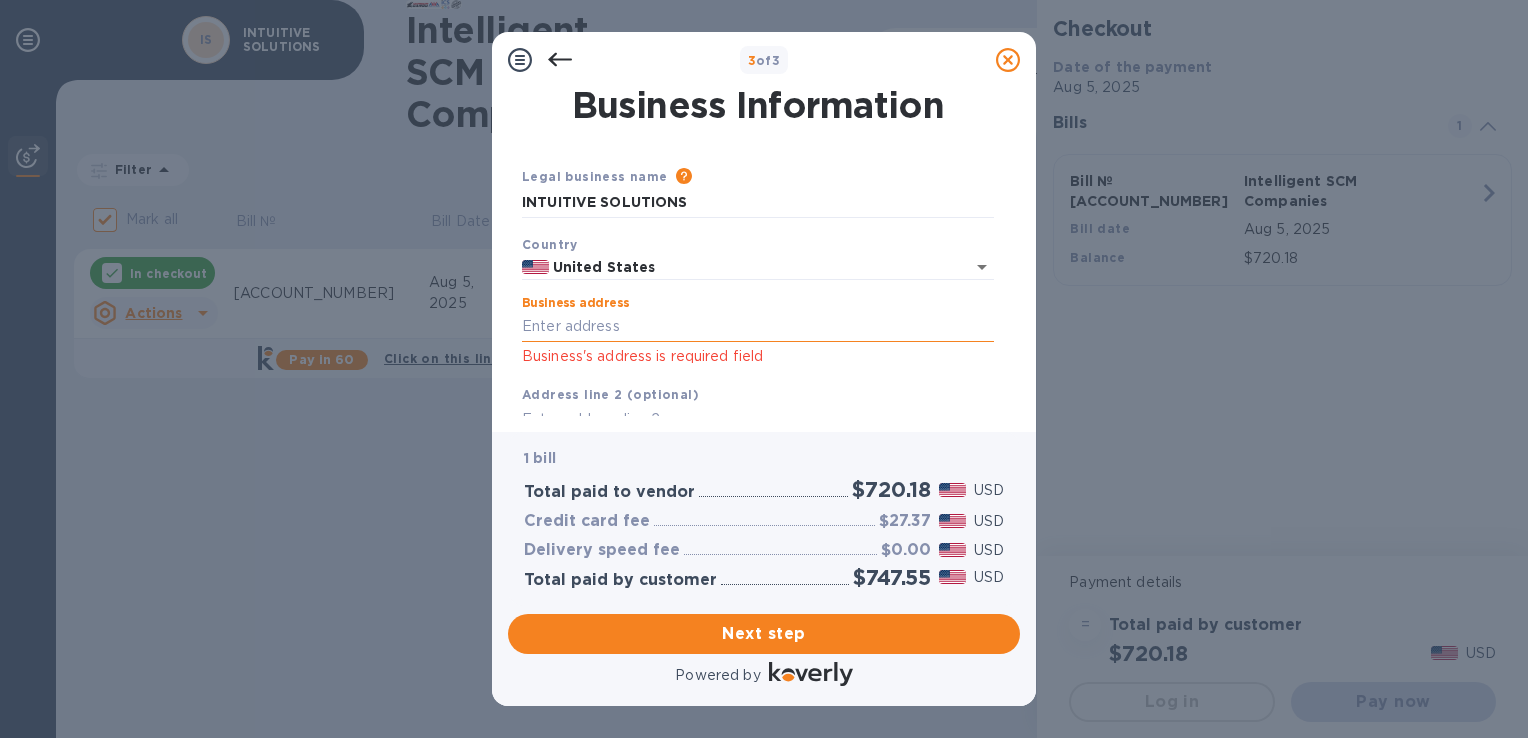 click on "Business address" at bounding box center [758, 327] 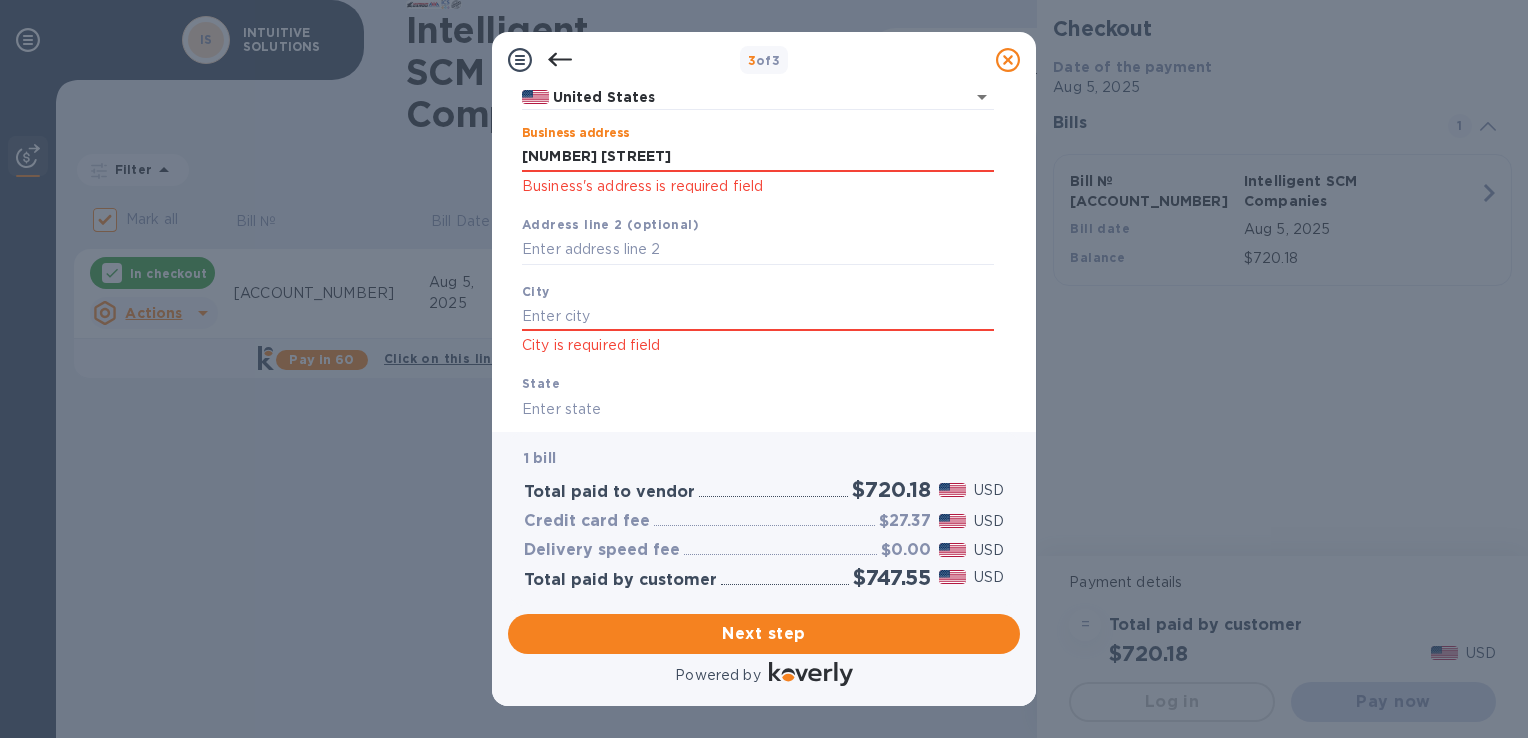 scroll, scrollTop: 200, scrollLeft: 0, axis: vertical 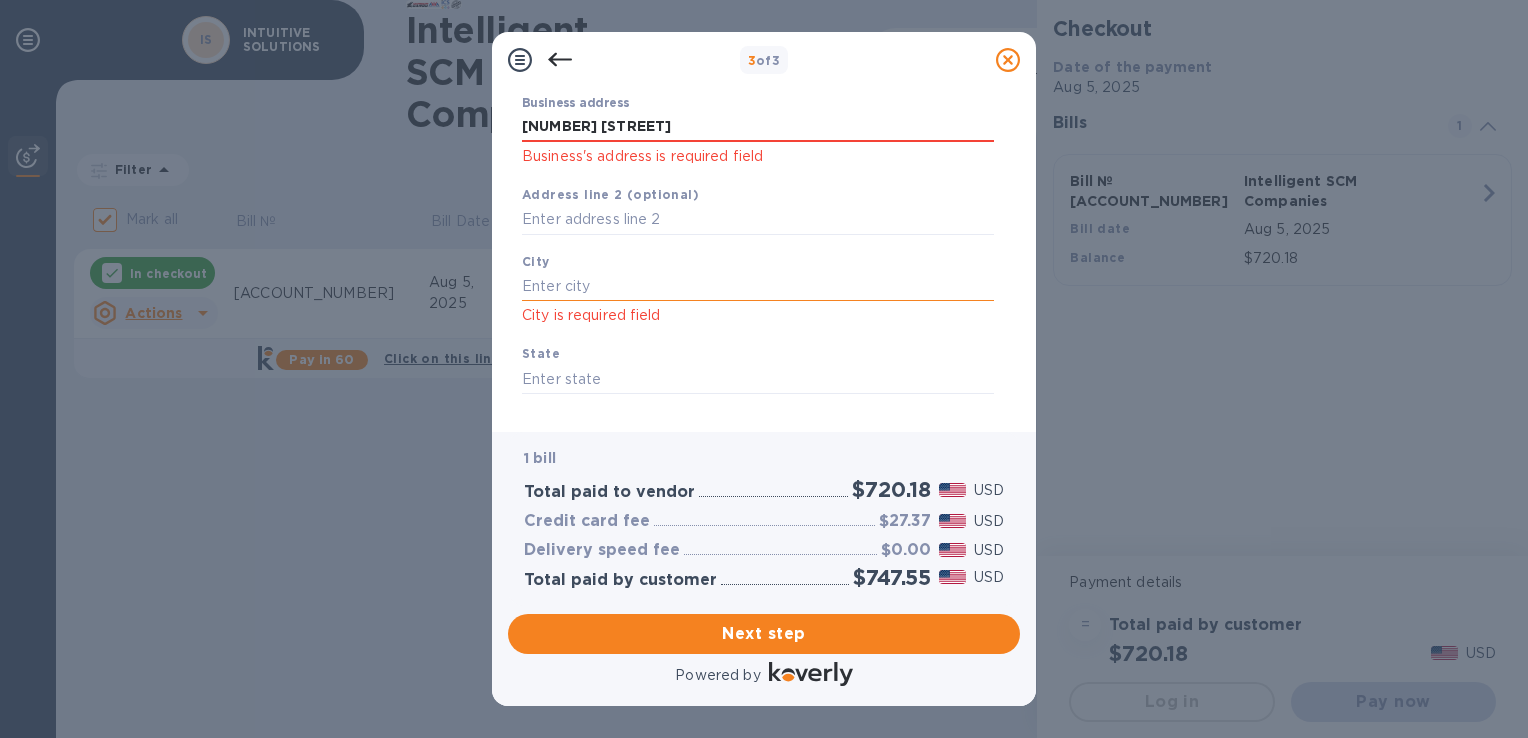 click at bounding box center (758, 286) 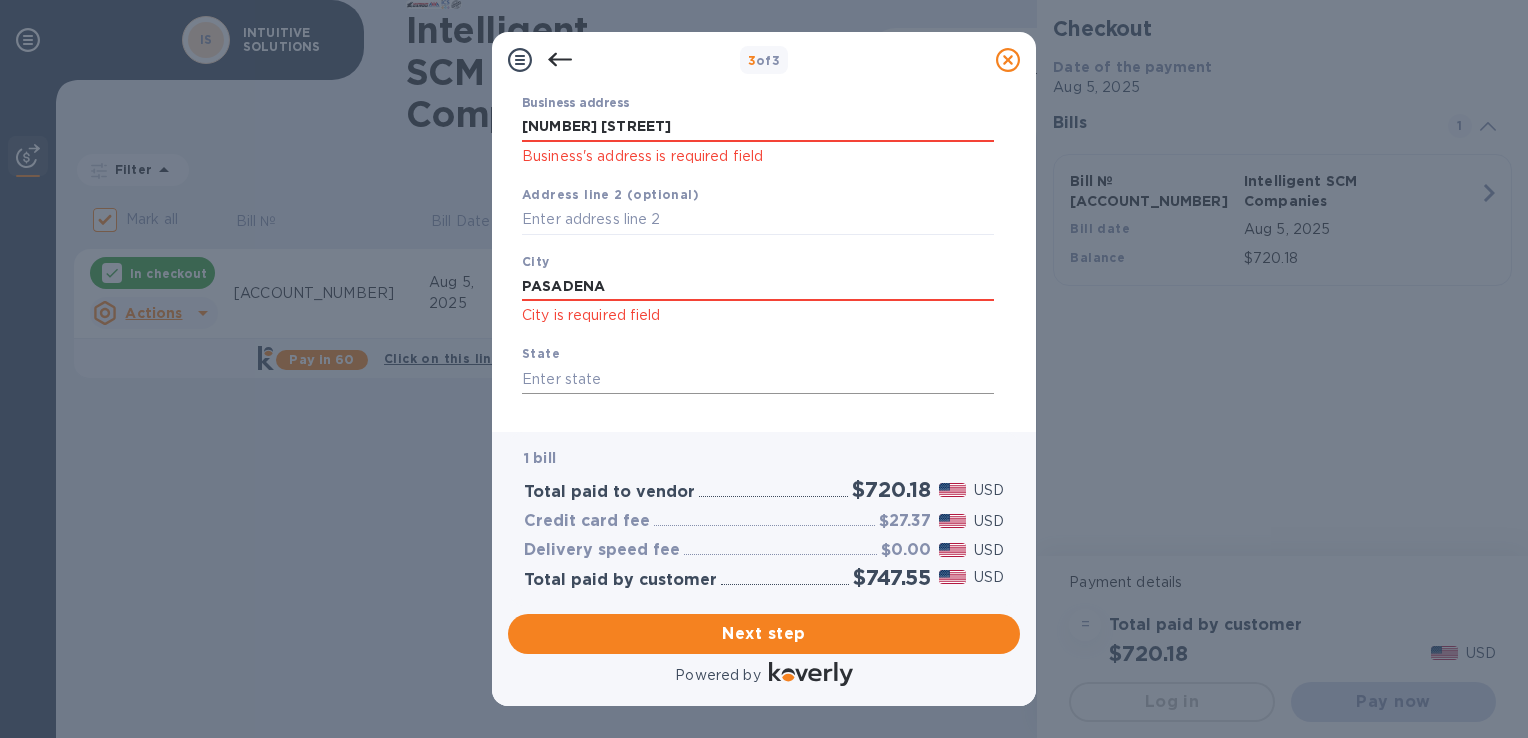 type on "PASADENA" 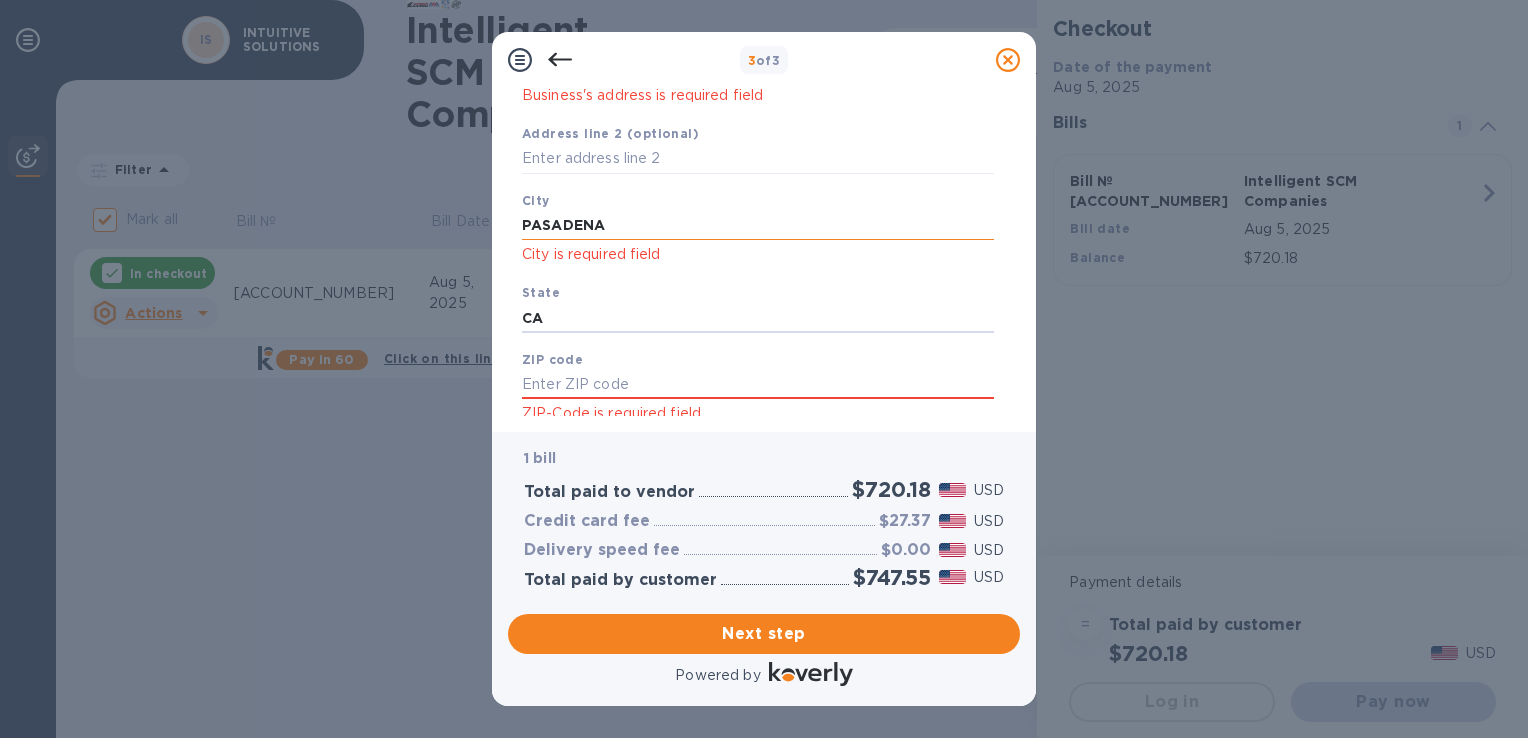 scroll, scrollTop: 320, scrollLeft: 0, axis: vertical 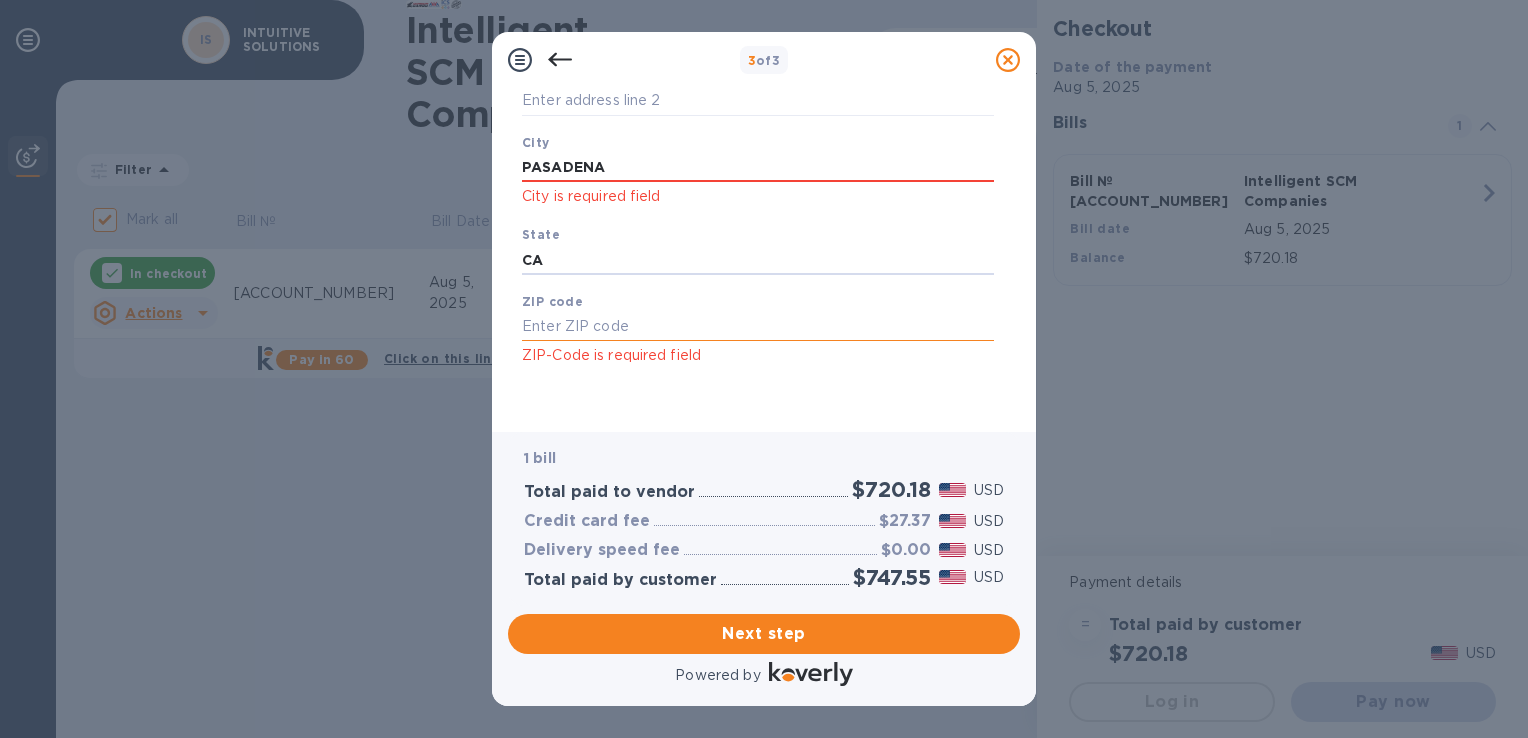 type on "CA" 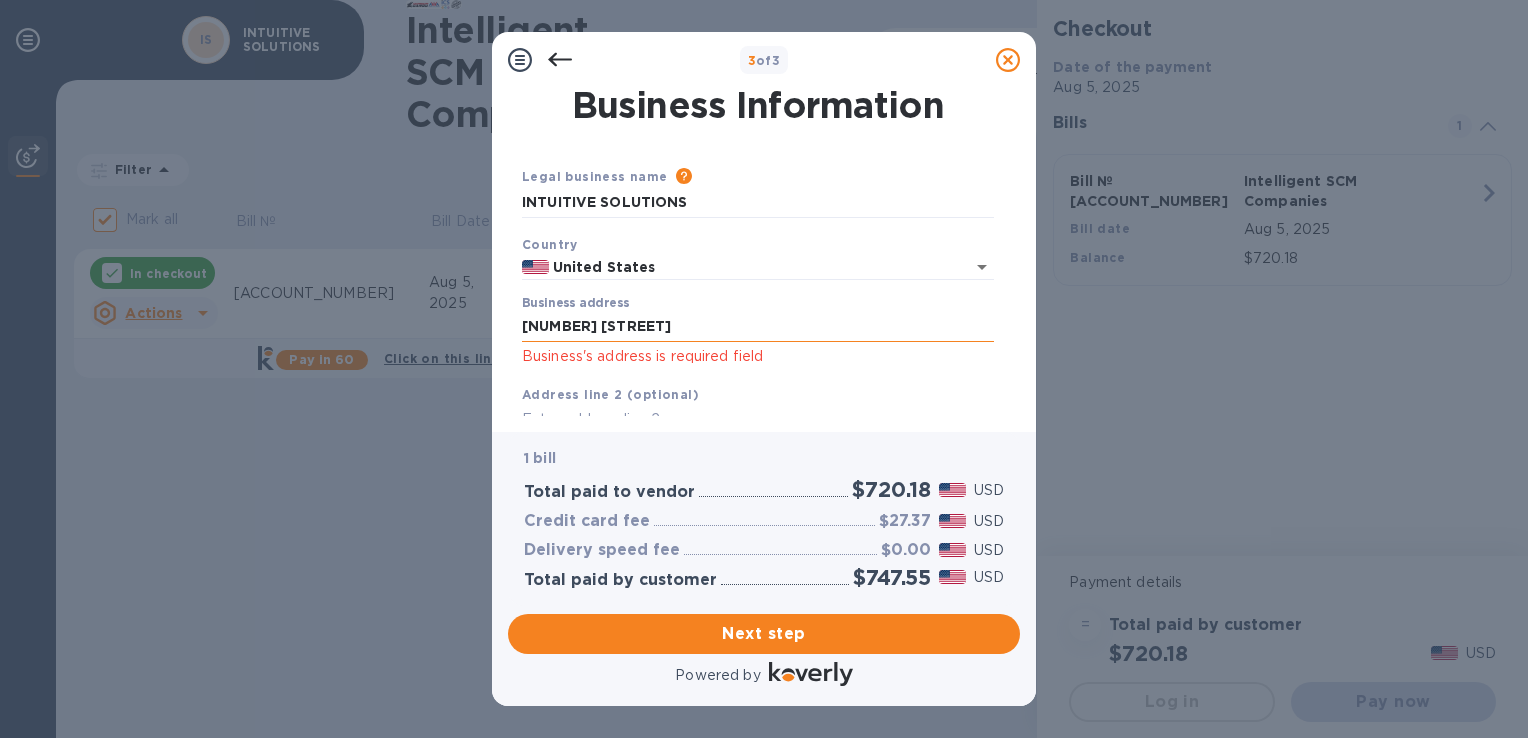 scroll, scrollTop: 320, scrollLeft: 0, axis: vertical 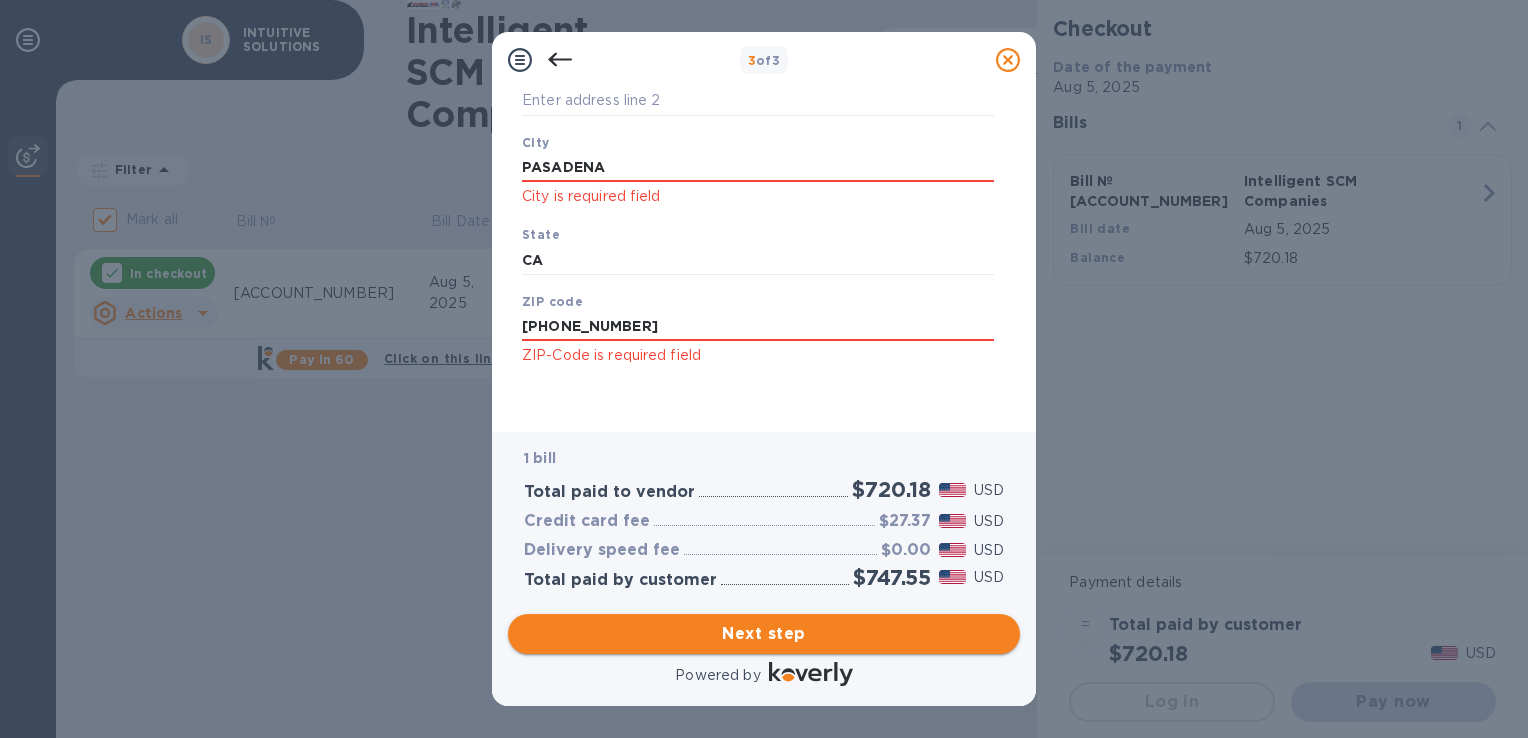 type on "[PHONE_NUMBER]" 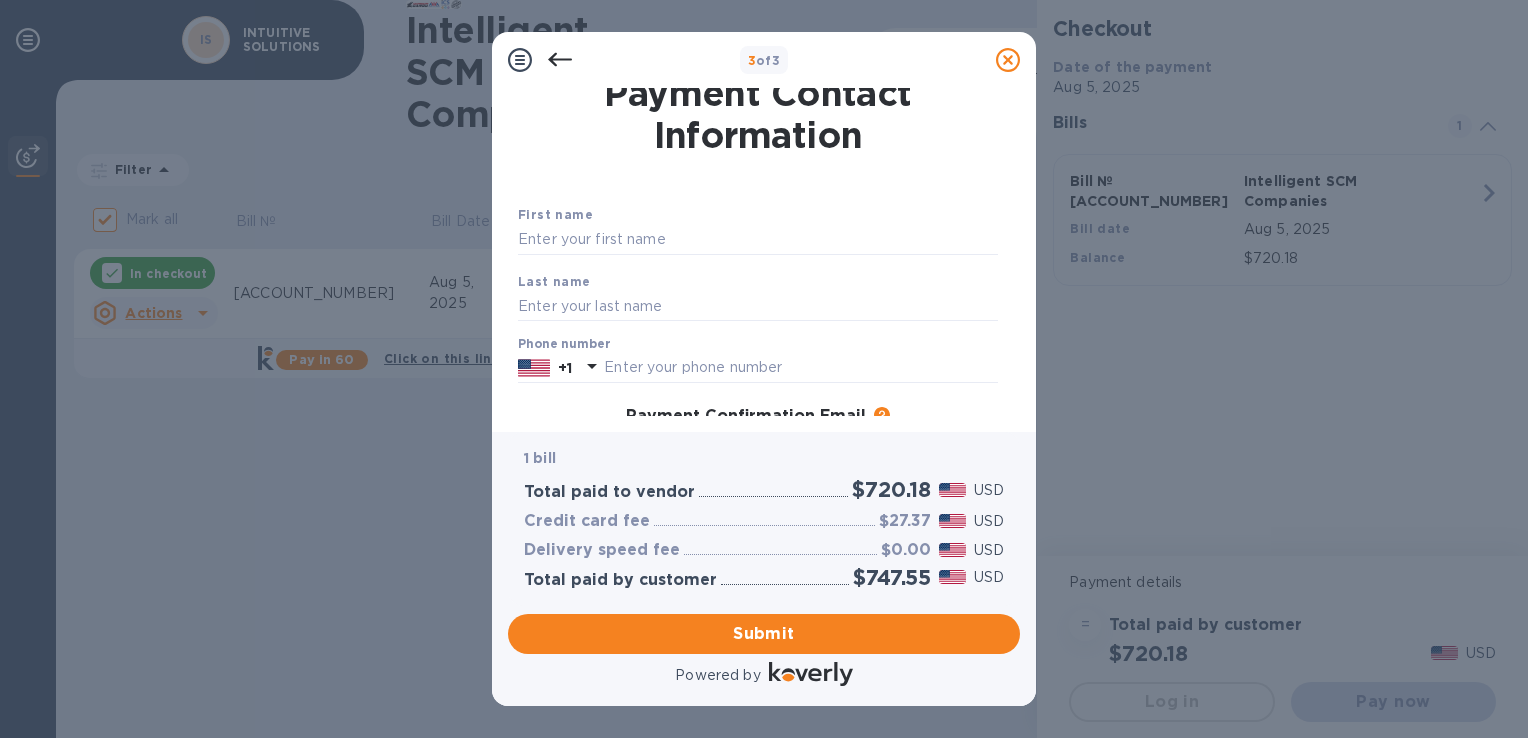 scroll, scrollTop: 0, scrollLeft: 0, axis: both 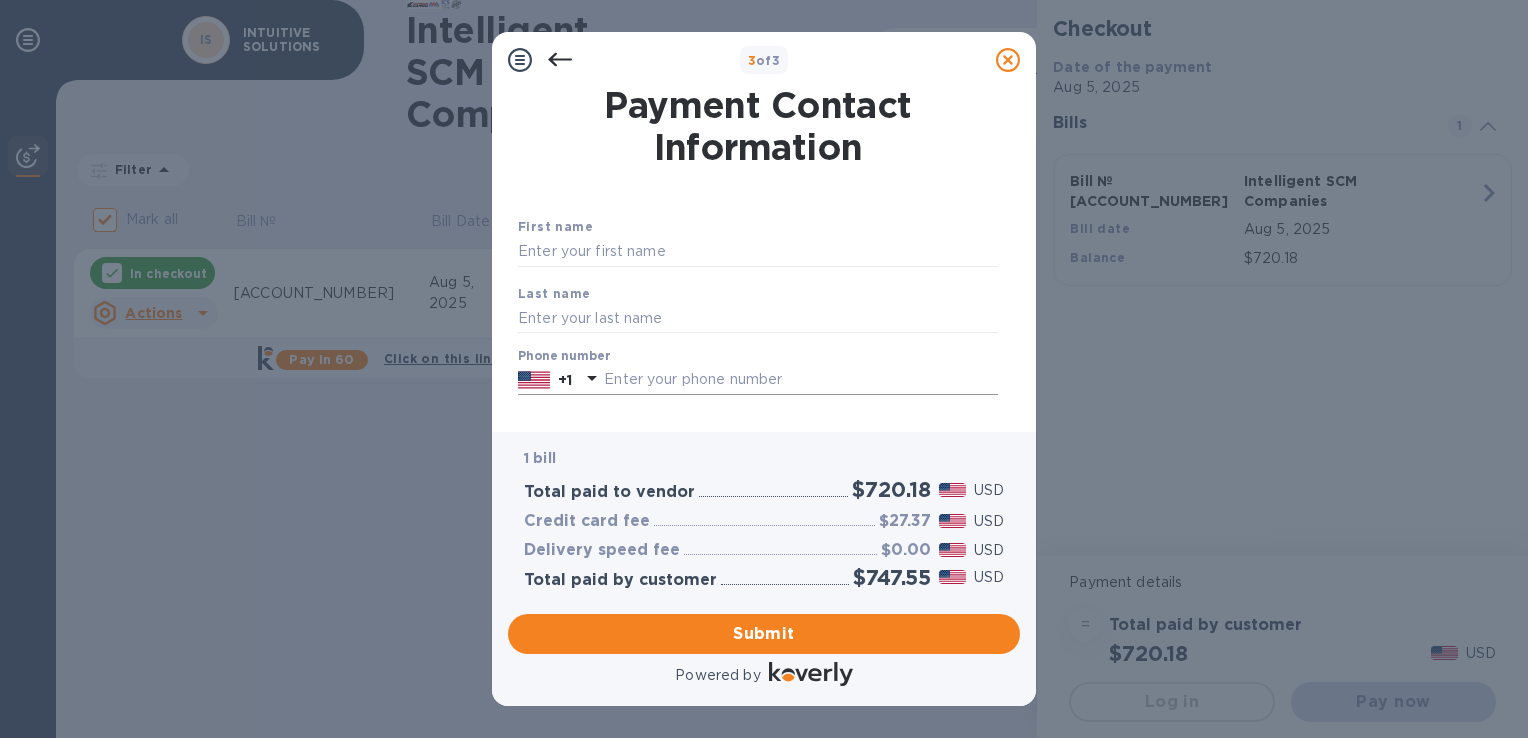 click at bounding box center [801, 380] 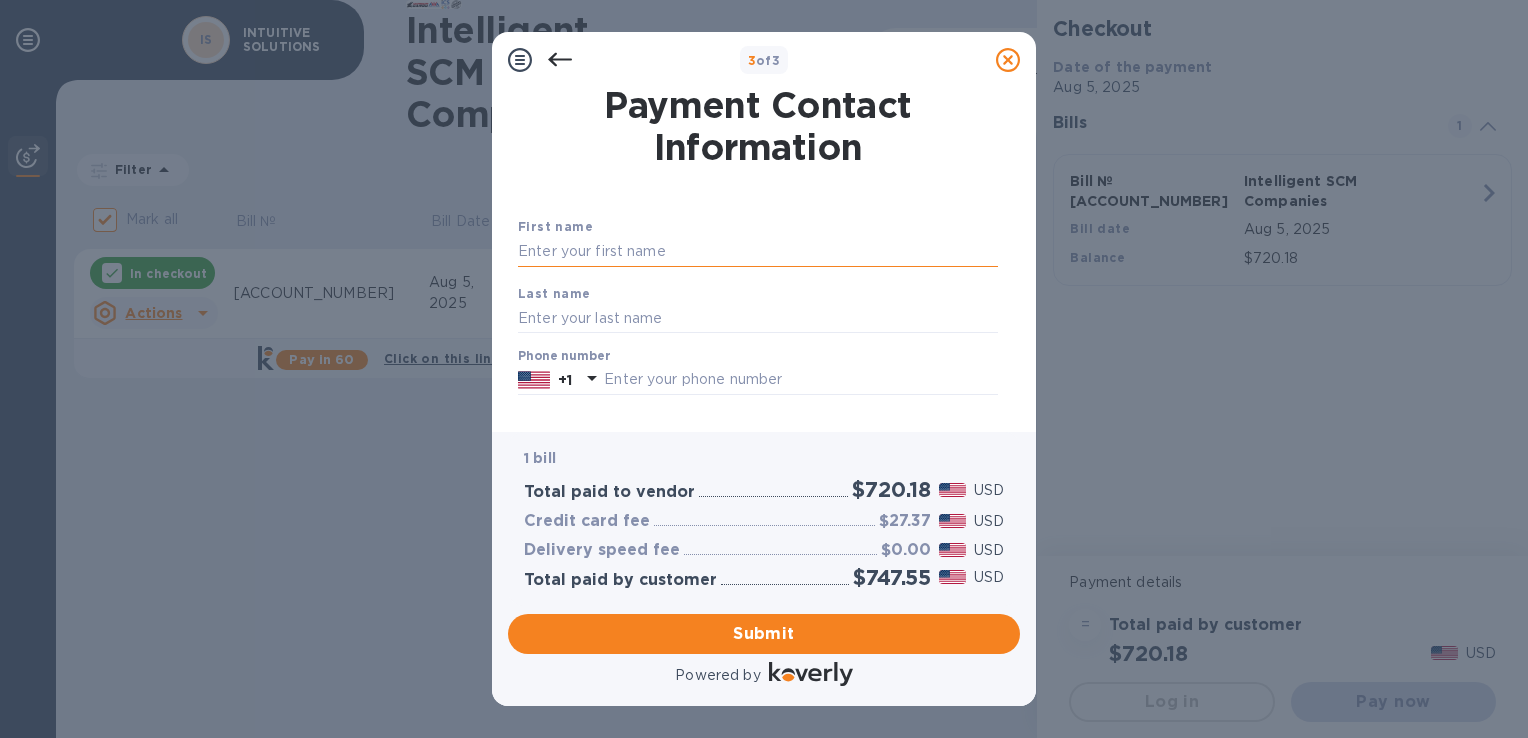 click at bounding box center (758, 252) 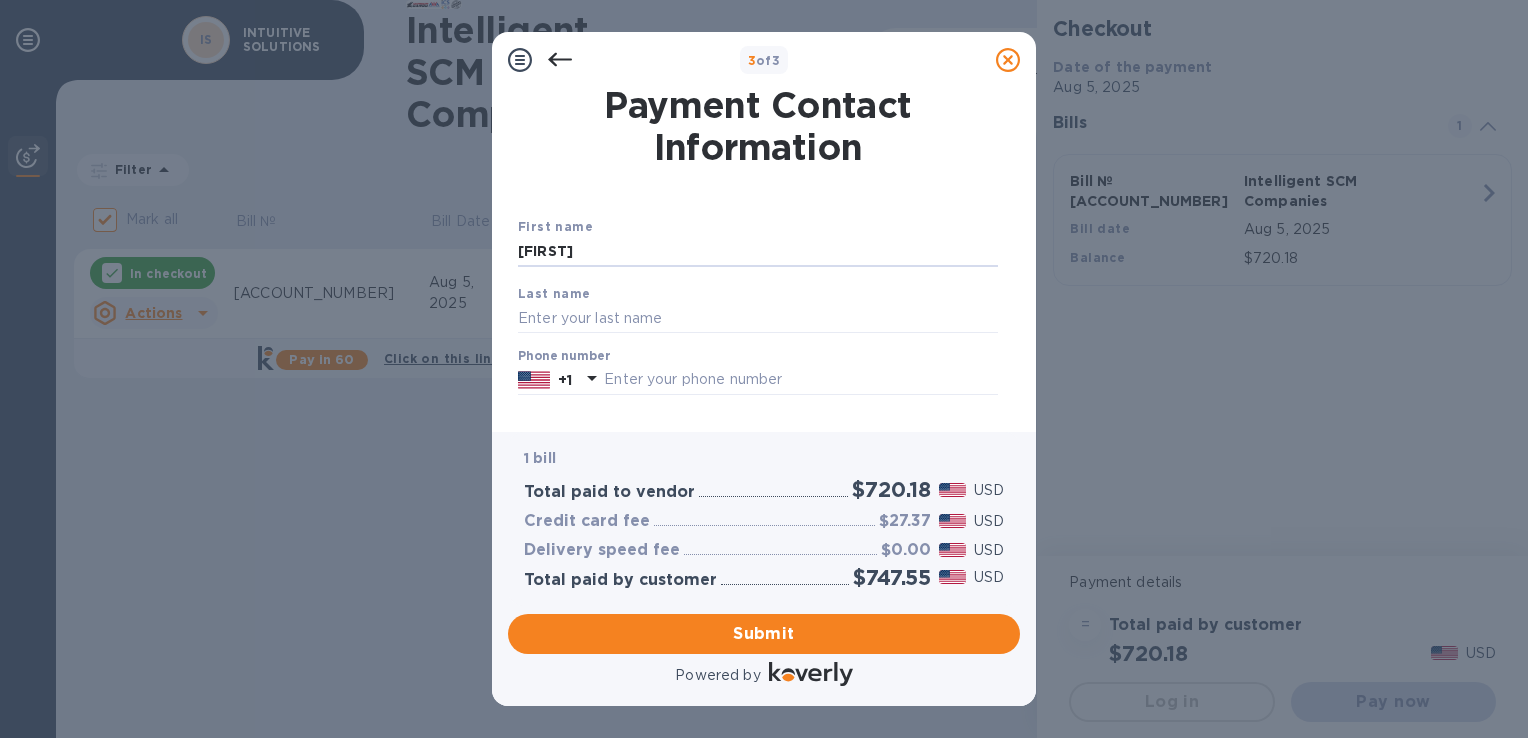 type on "[FIRST]" 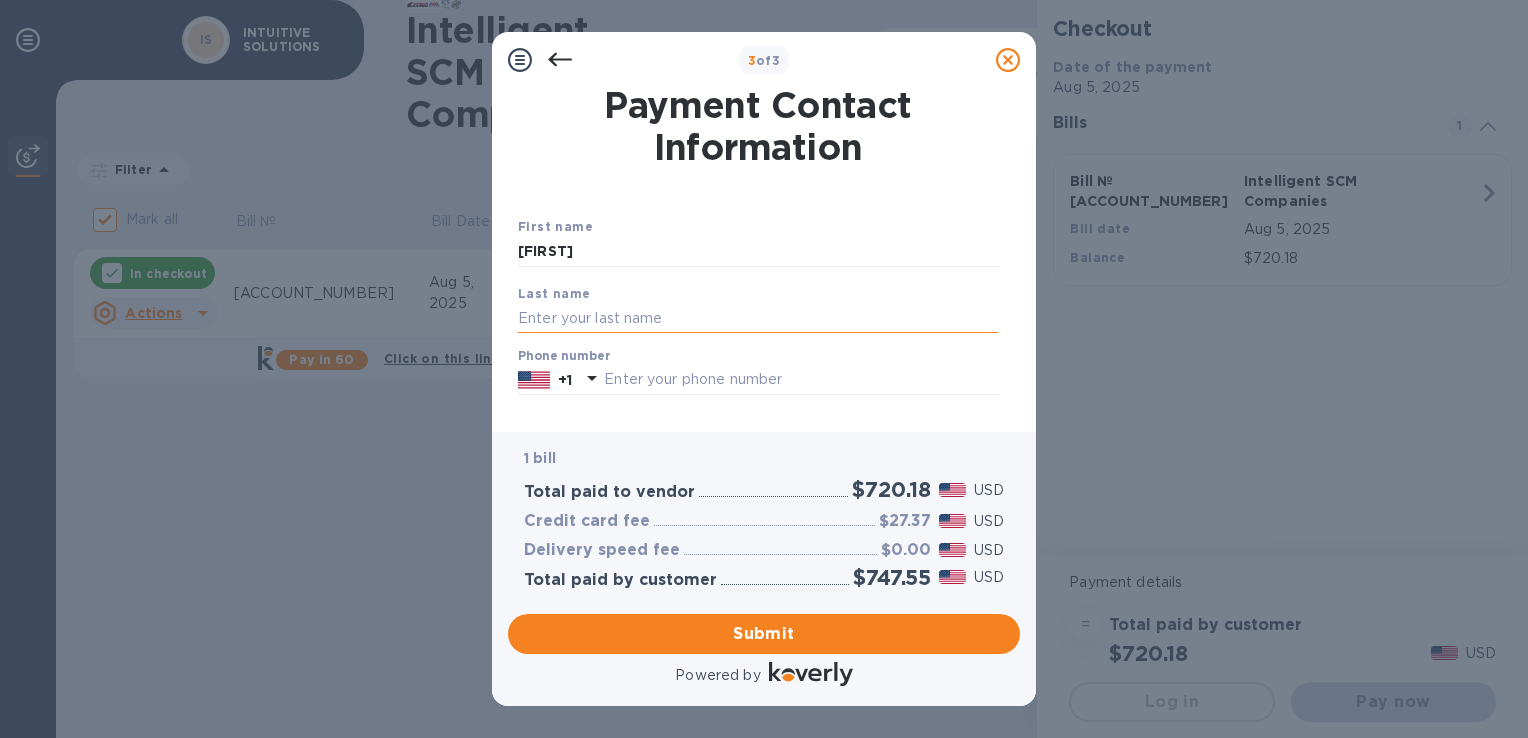 click at bounding box center [758, 318] 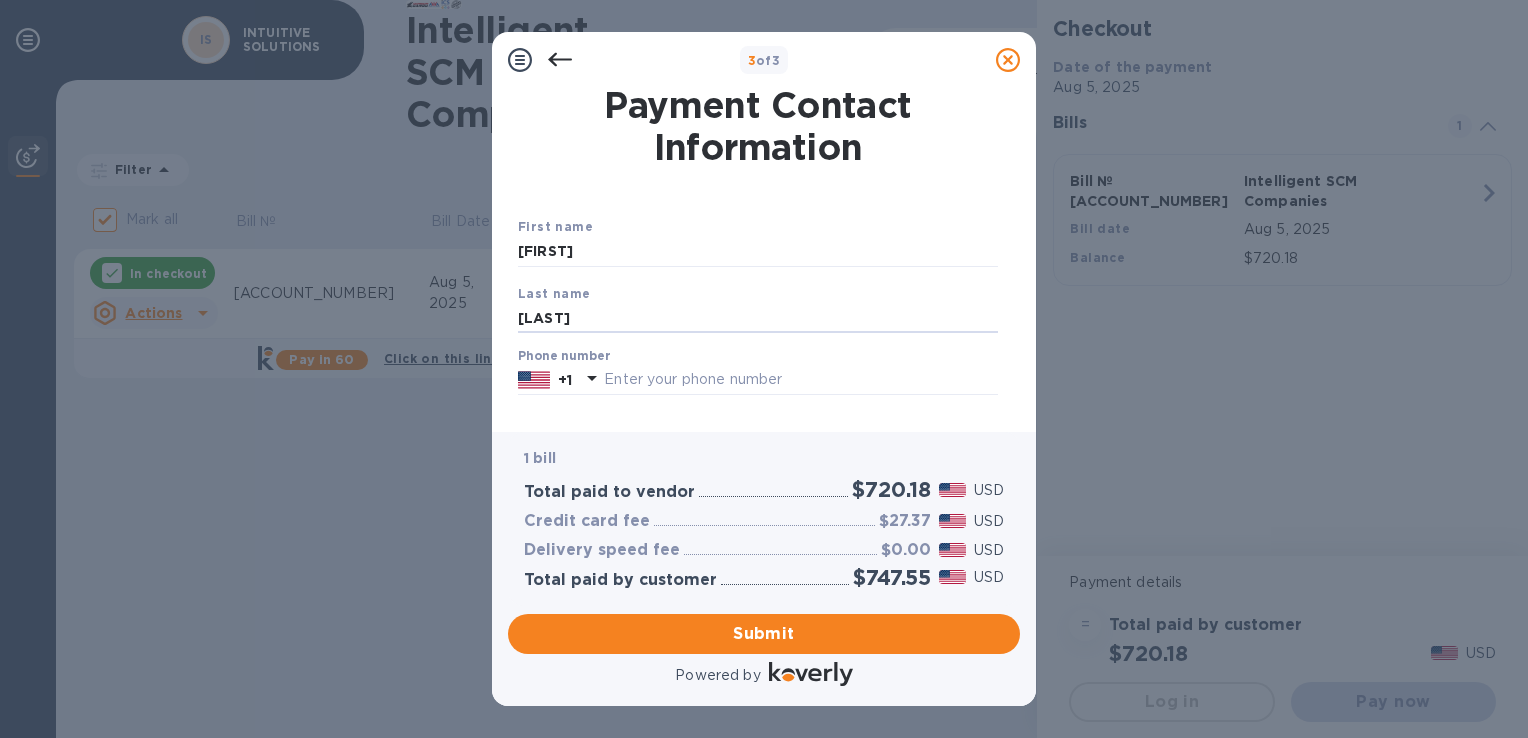 type on "[LAST]" 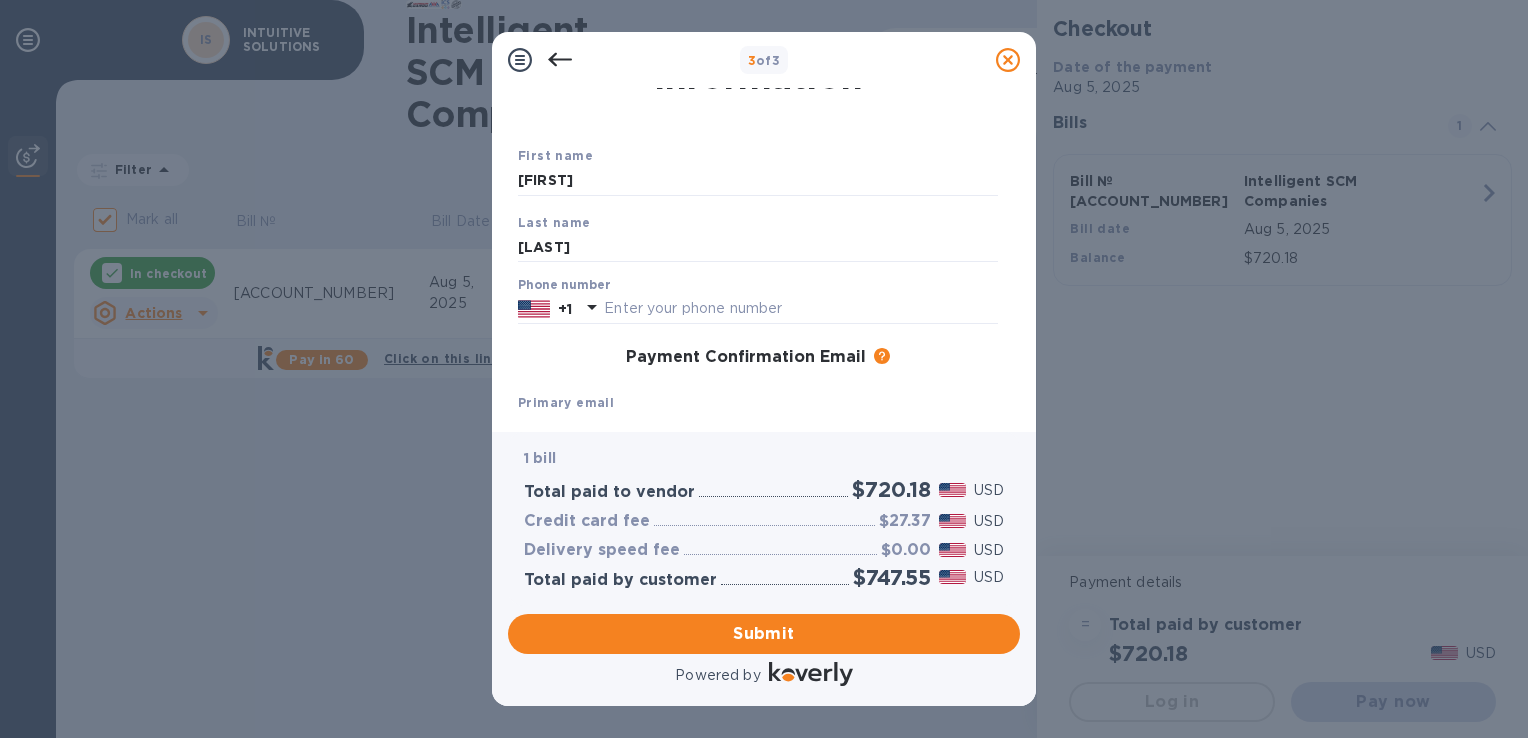 scroll, scrollTop: 200, scrollLeft: 0, axis: vertical 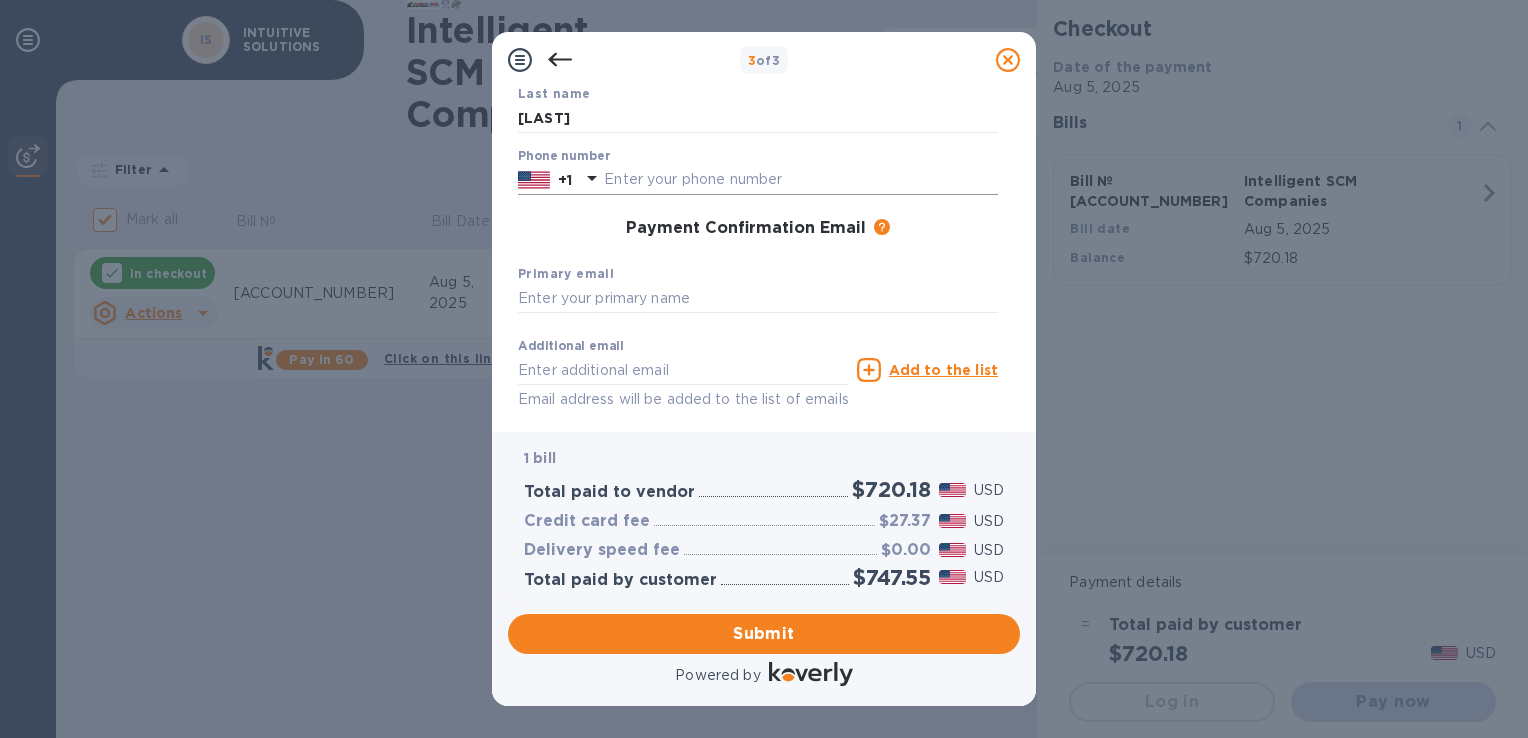 click at bounding box center [801, 180] 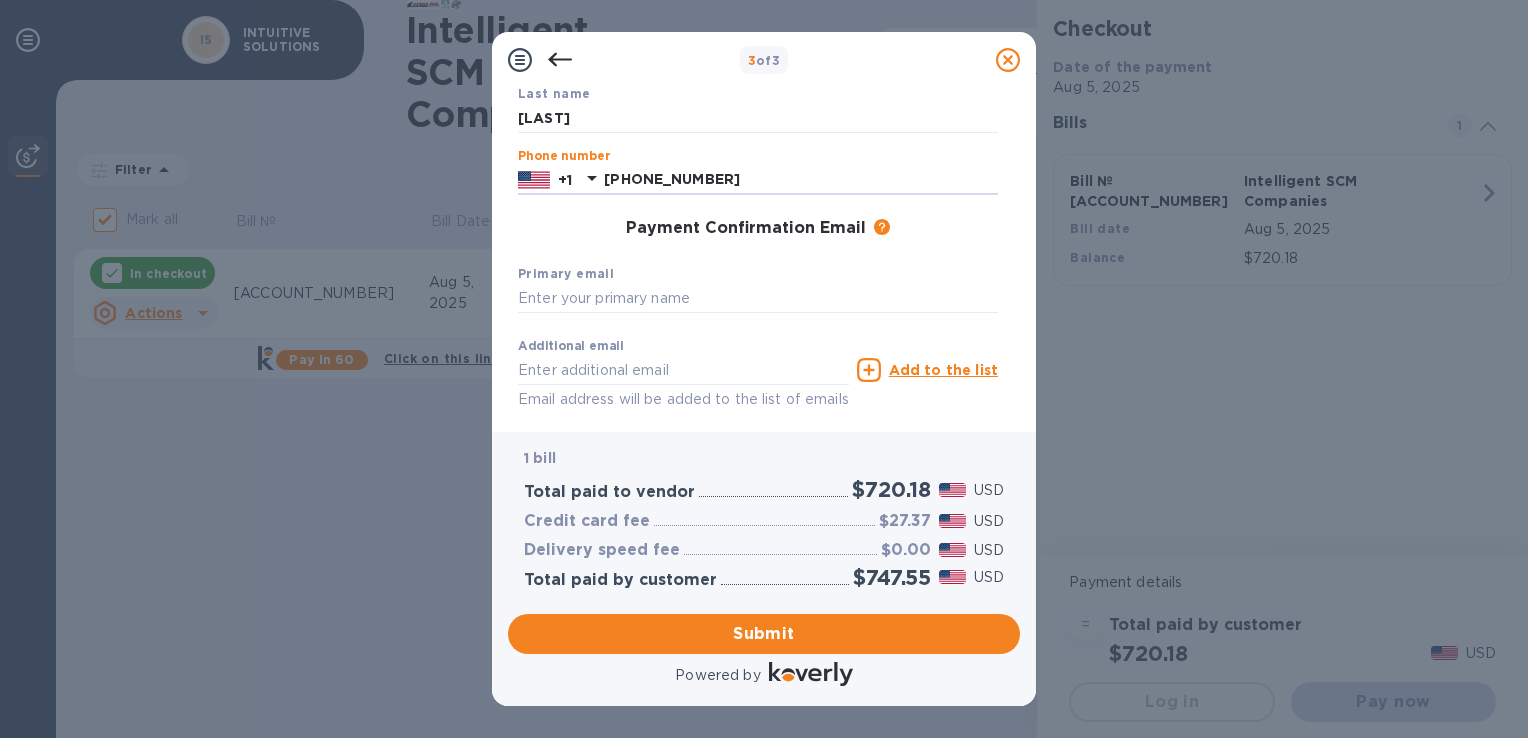 type on "[PHONE_NUMBER]" 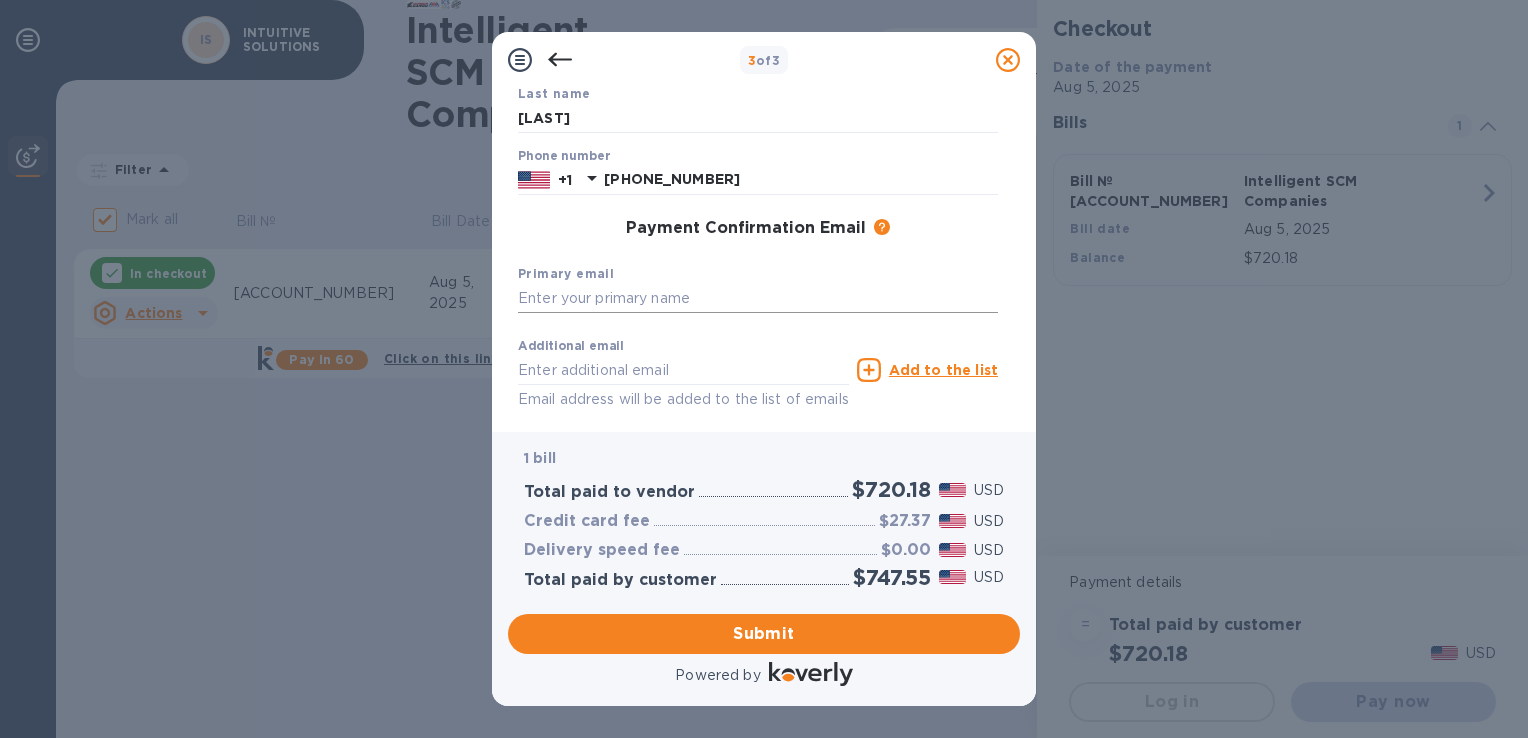 click at bounding box center (758, 299) 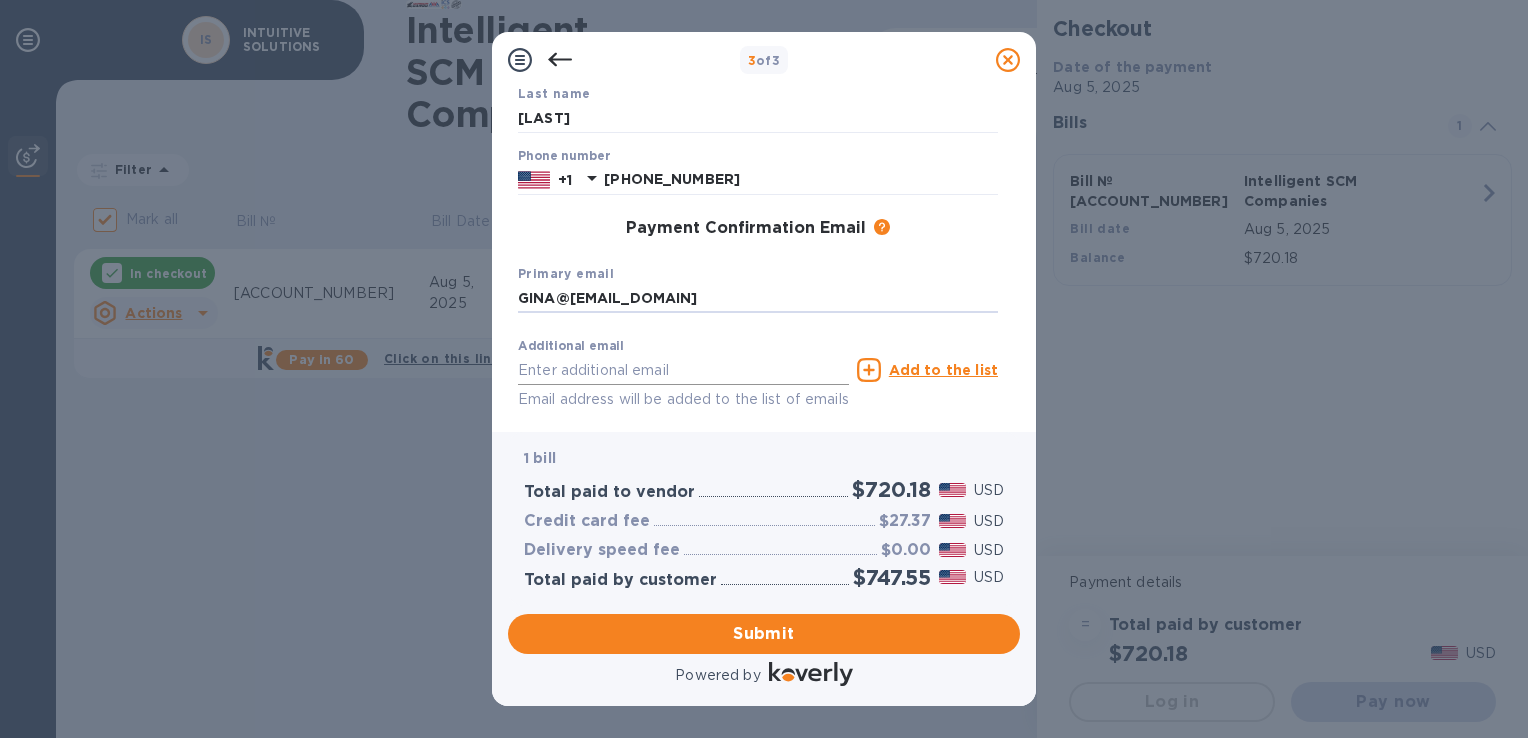 type on "GINA@[EMAIL_DOMAIN]" 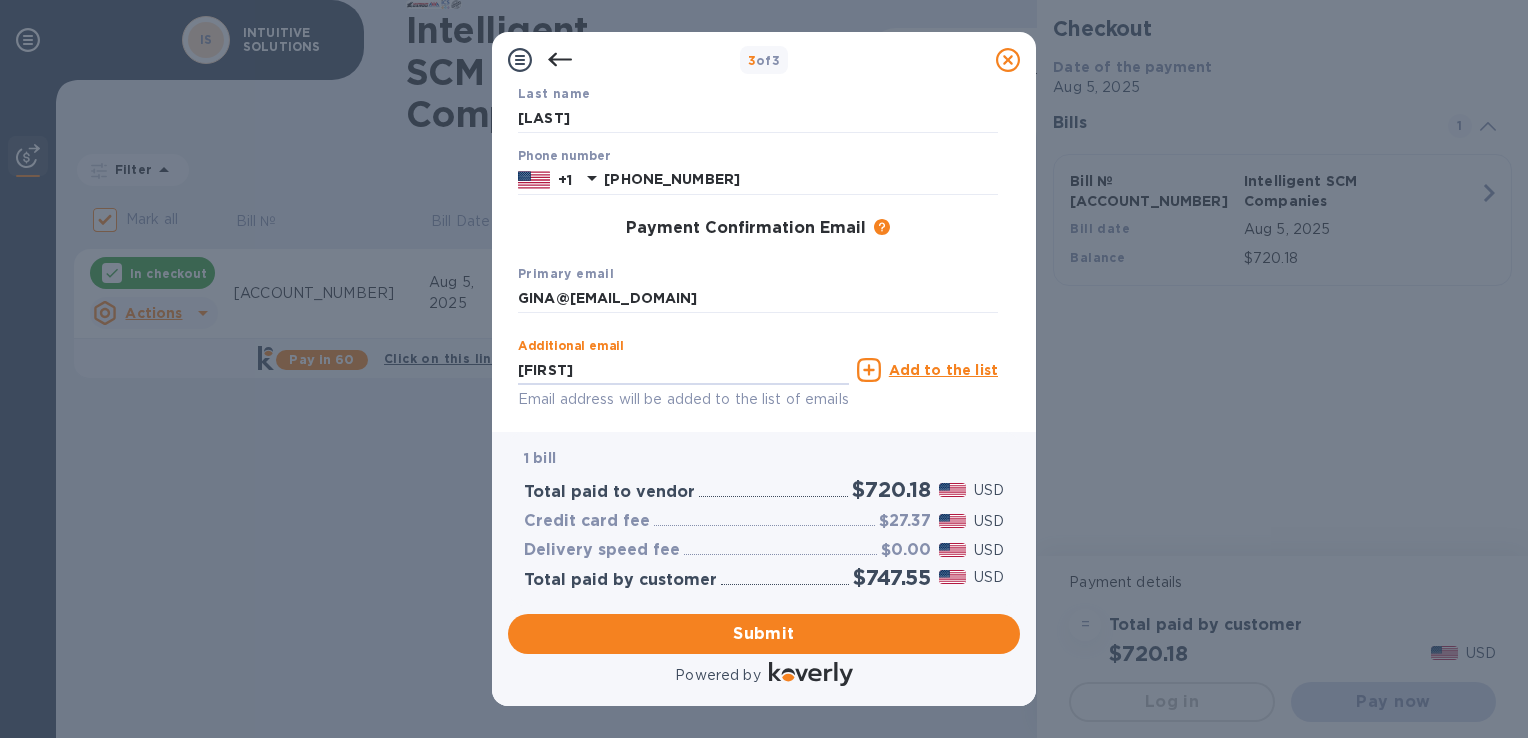 drag, startPoint x: 569, startPoint y: 373, endPoint x: 496, endPoint y: 372, distance: 73.00685 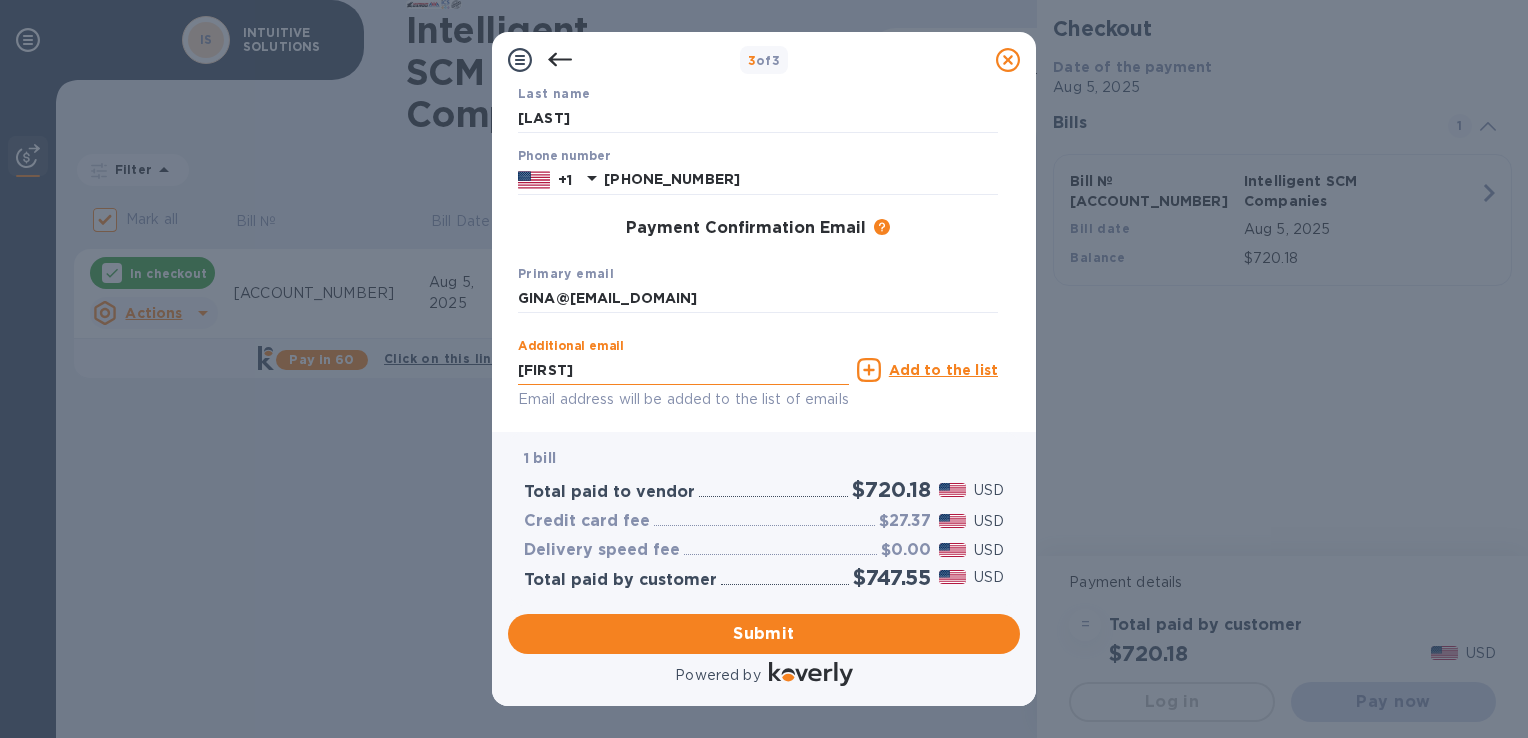 paste on "tony.feist@[EMAIL_DOMAIN]" 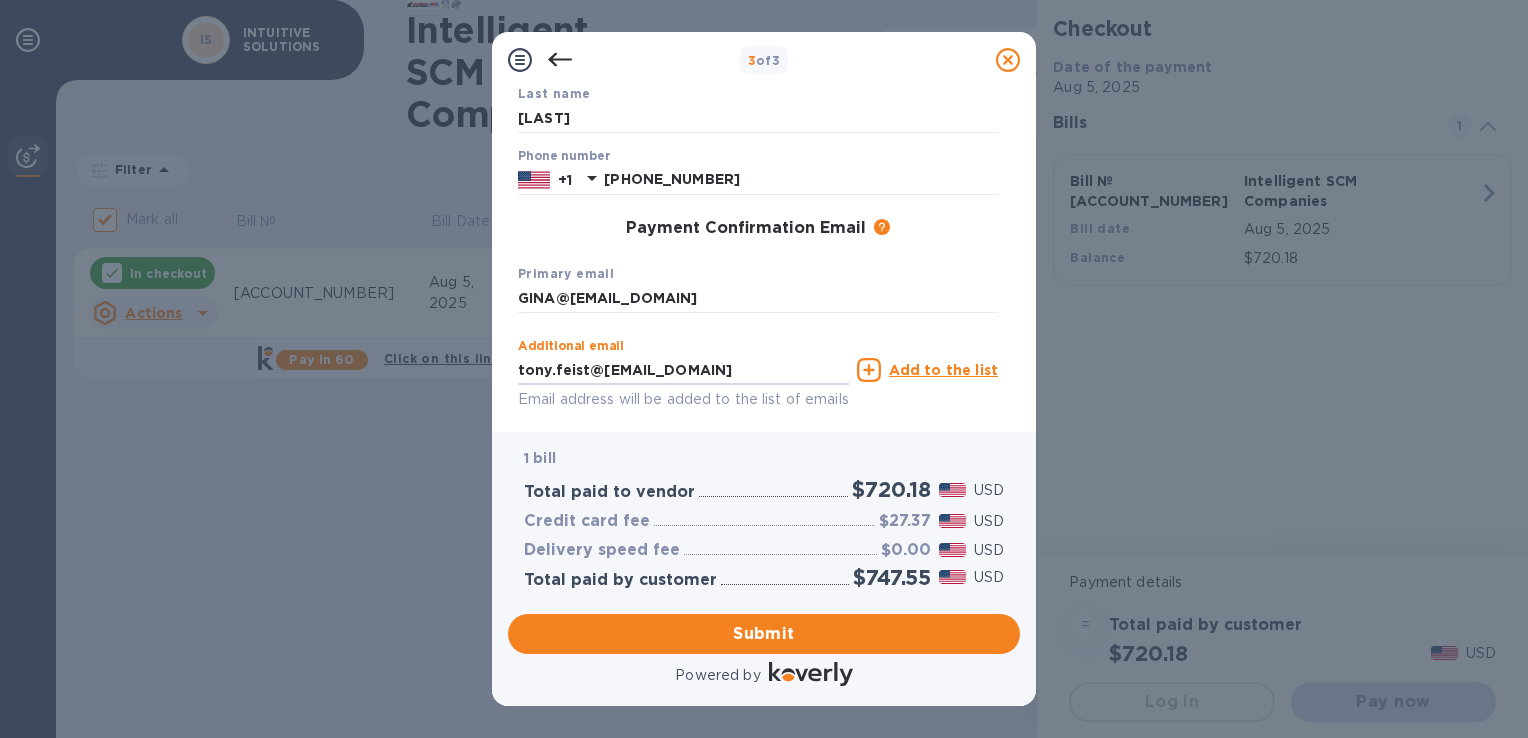 type on "tony.feist@[EMAIL_DOMAIN]" 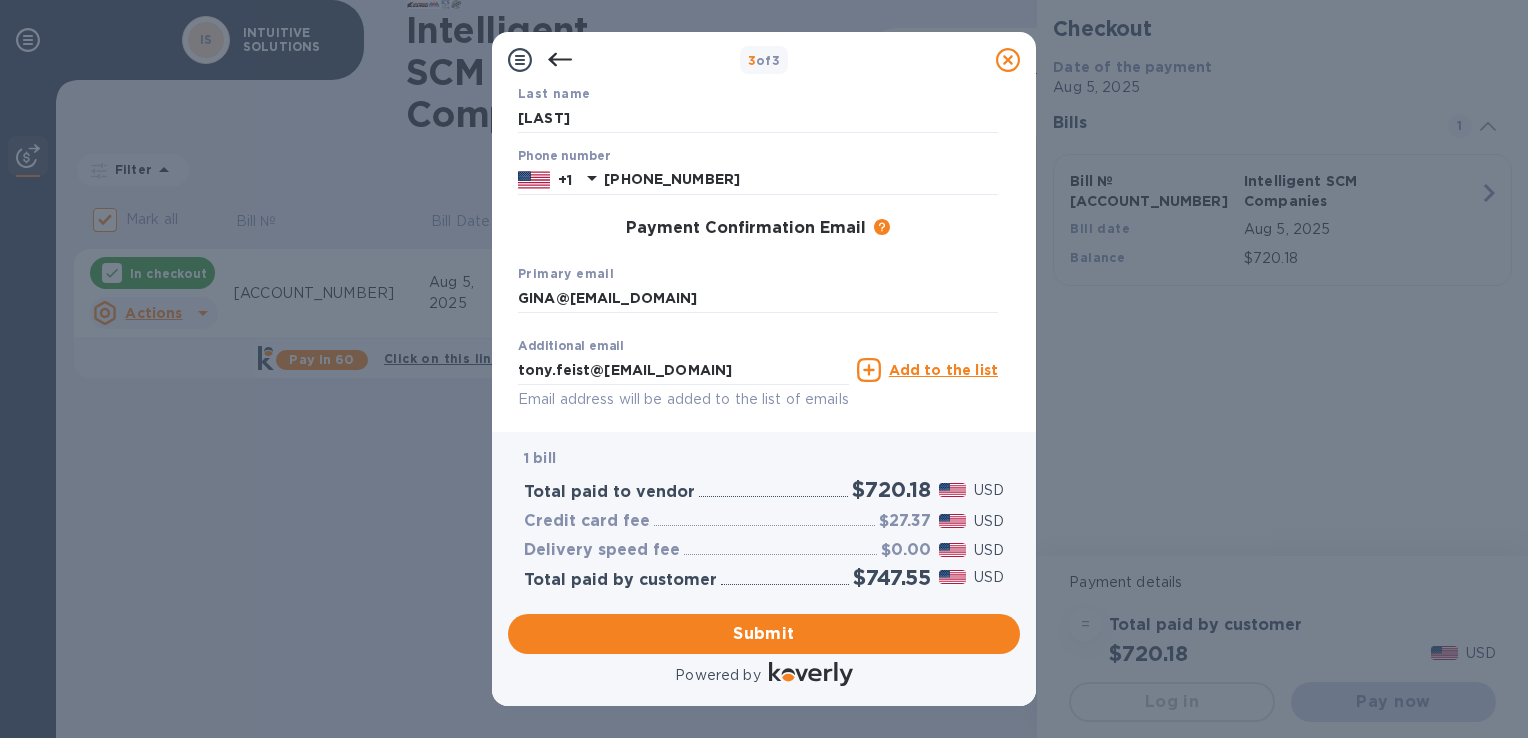 click 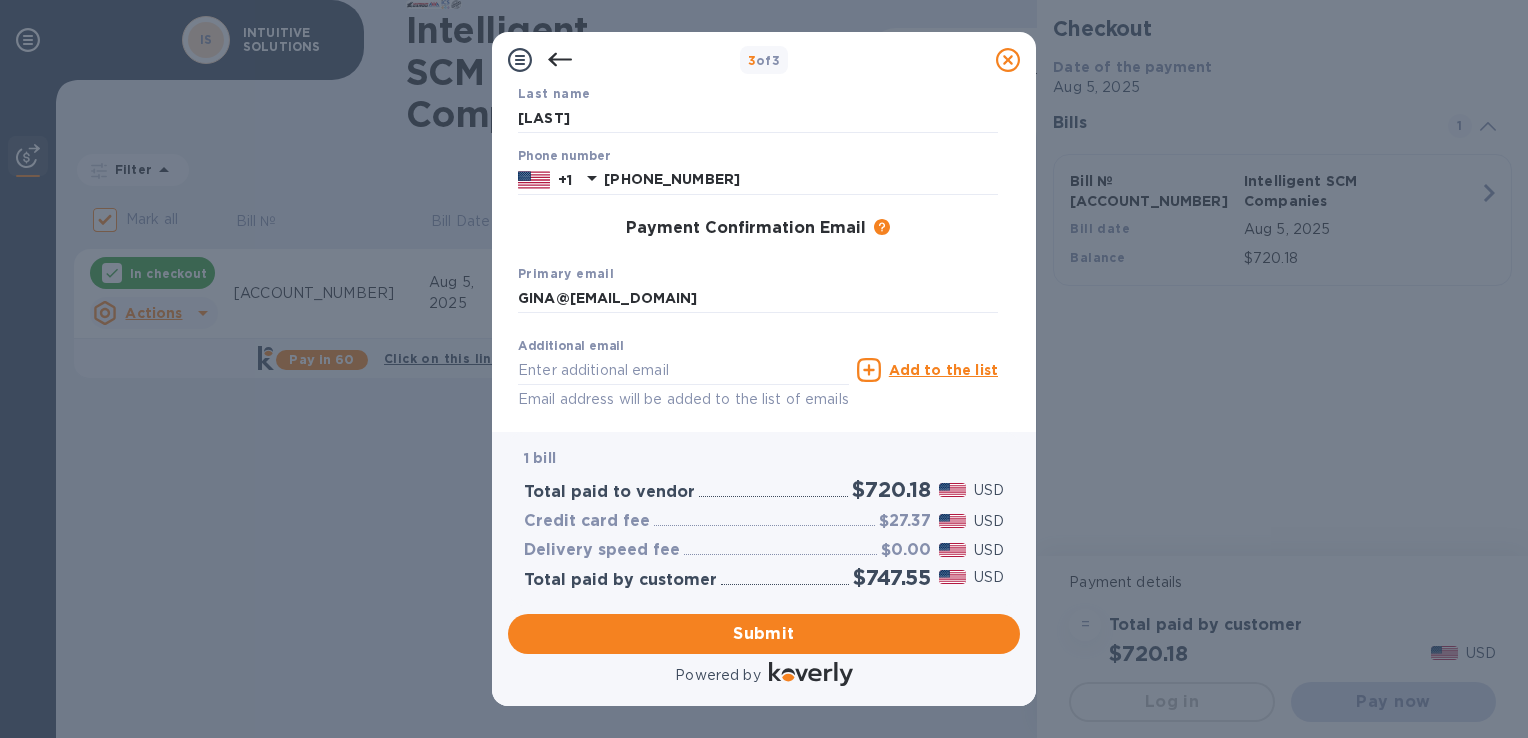 click on "Add to the list" at bounding box center (943, 370) 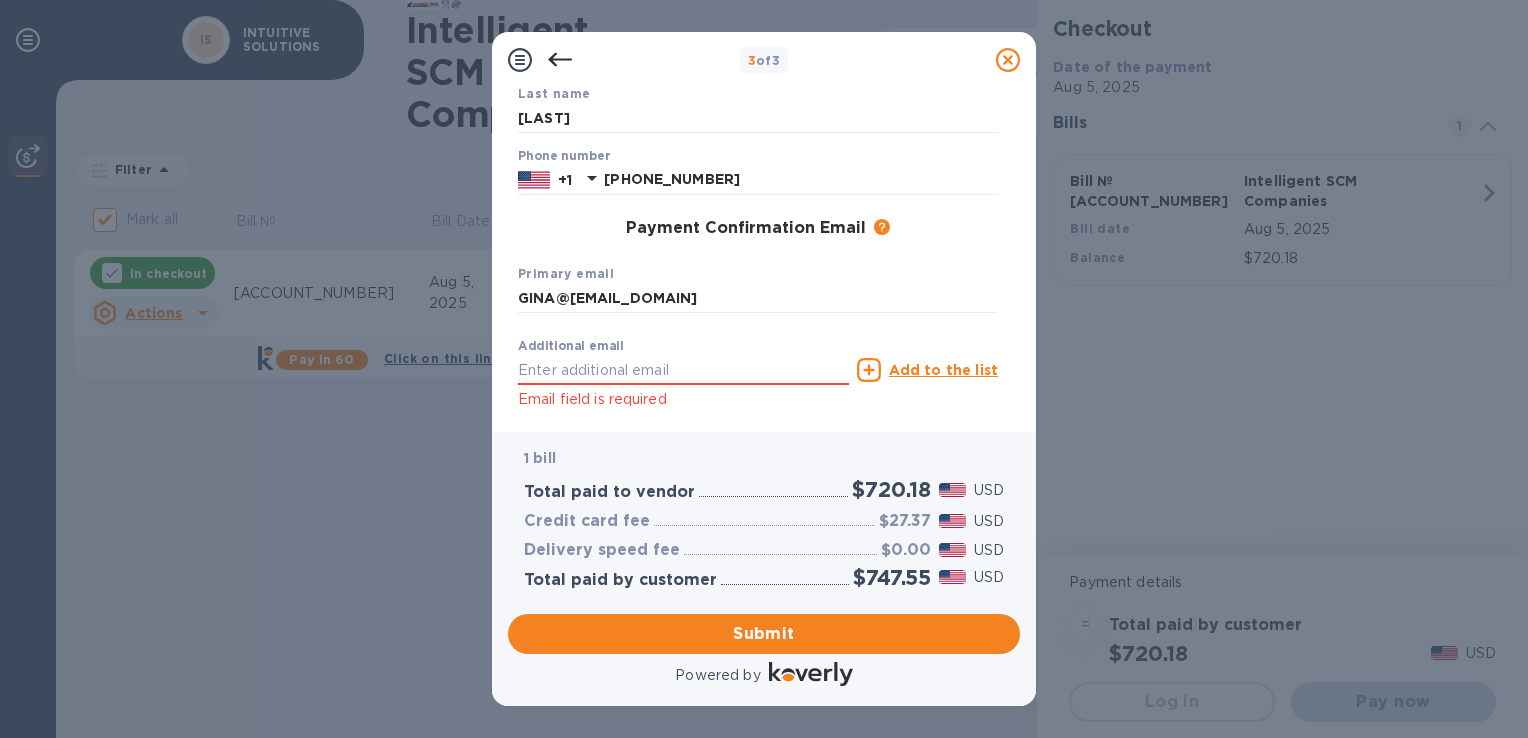 click 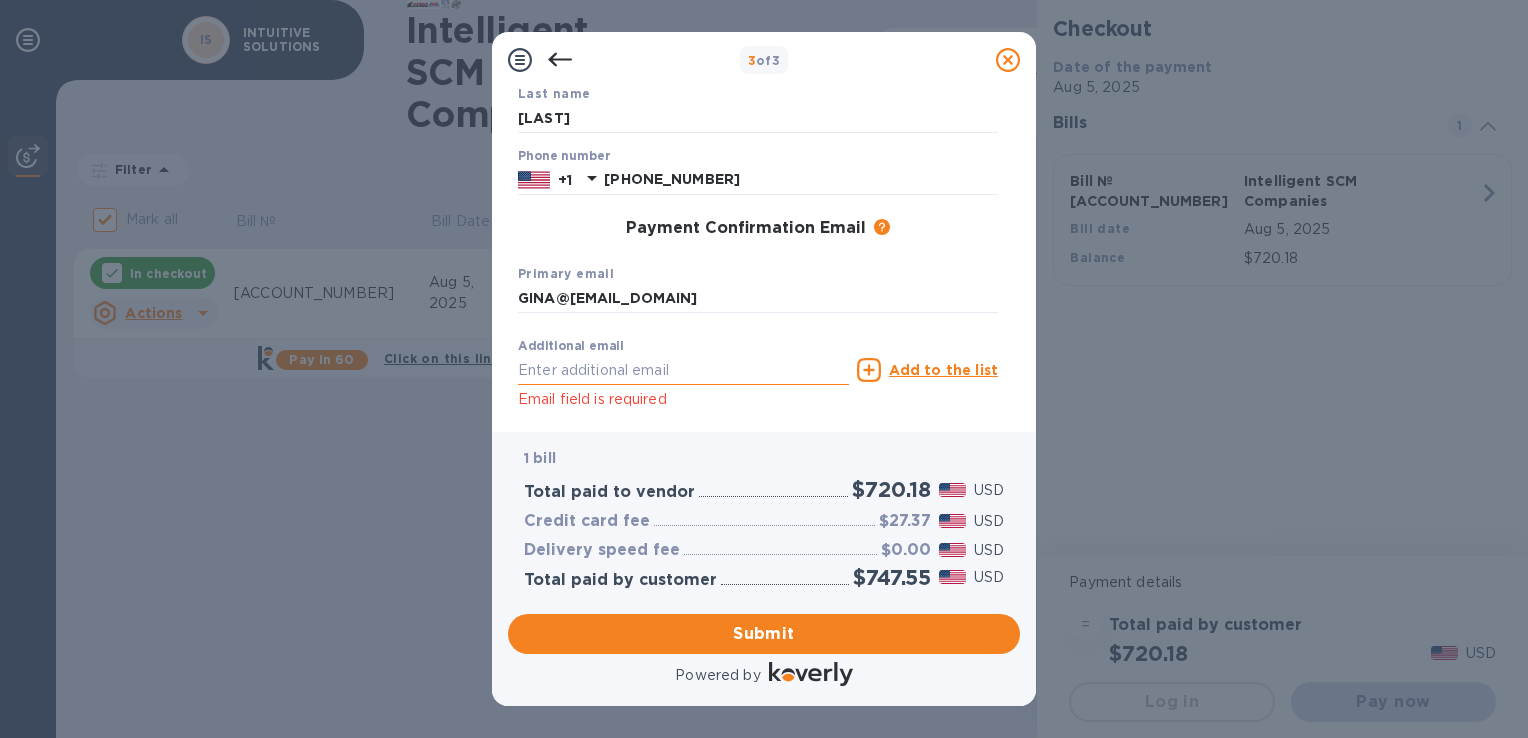 click at bounding box center [683, 370] 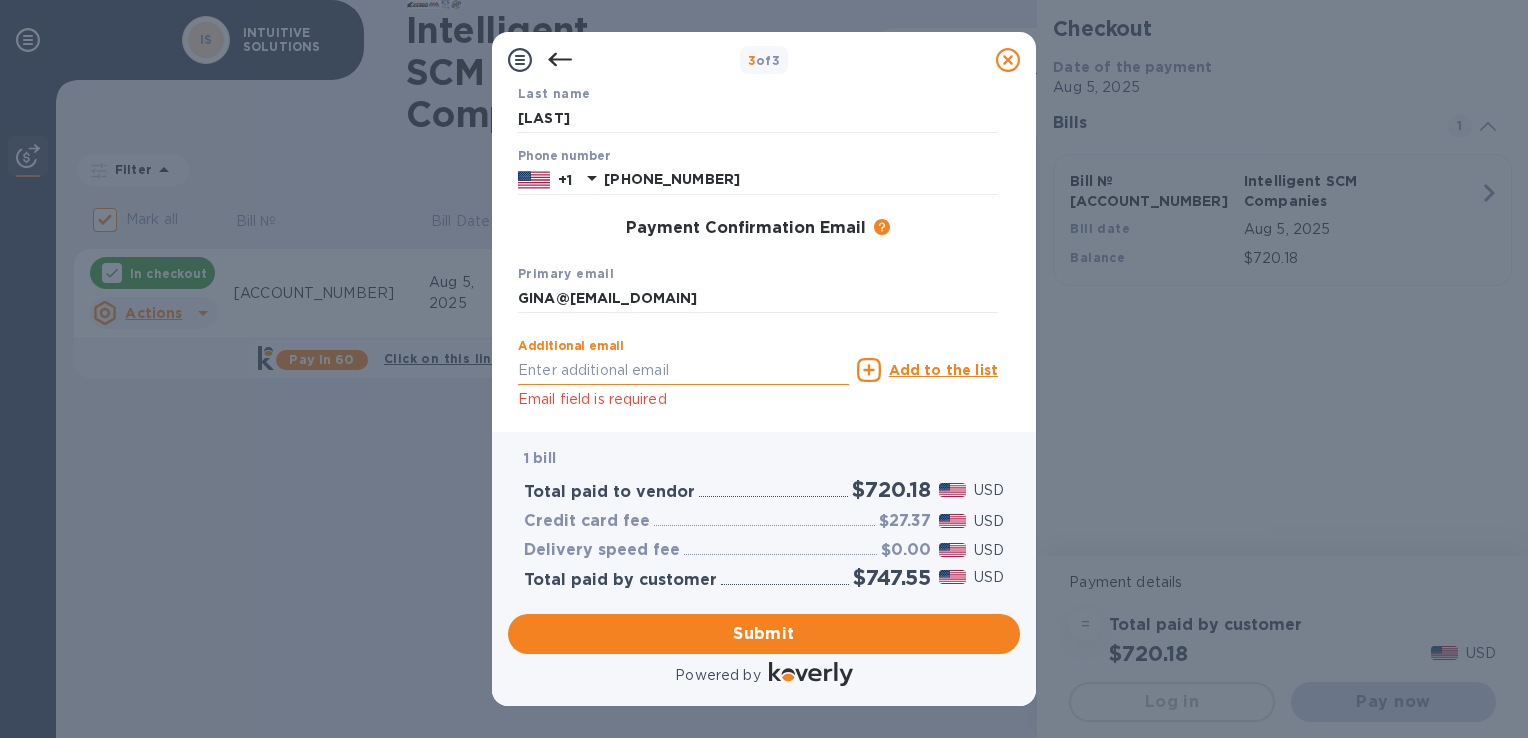 paste on "tony.feist@[EMAIL_DOMAIN]" 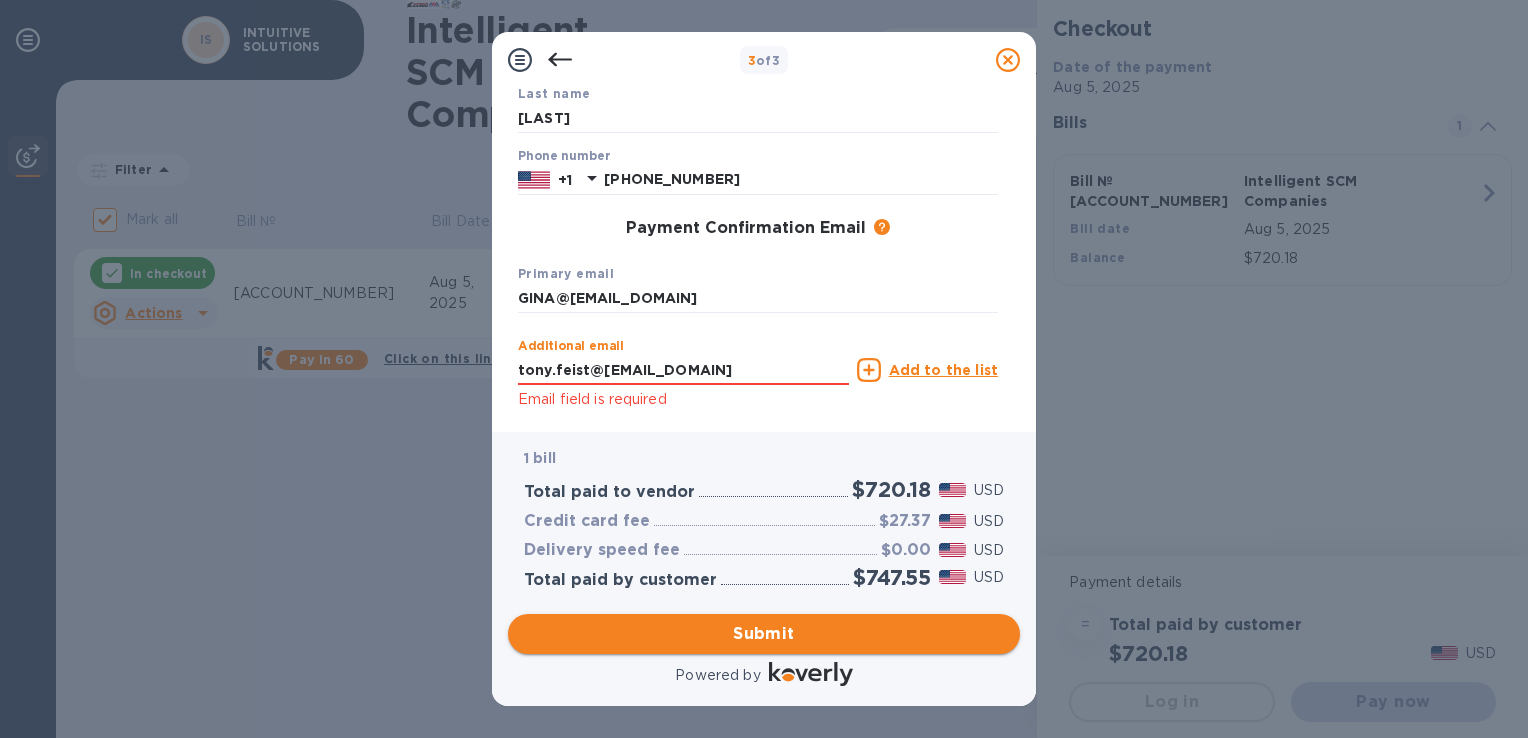 type on "tony.feist@[EMAIL_DOMAIN]" 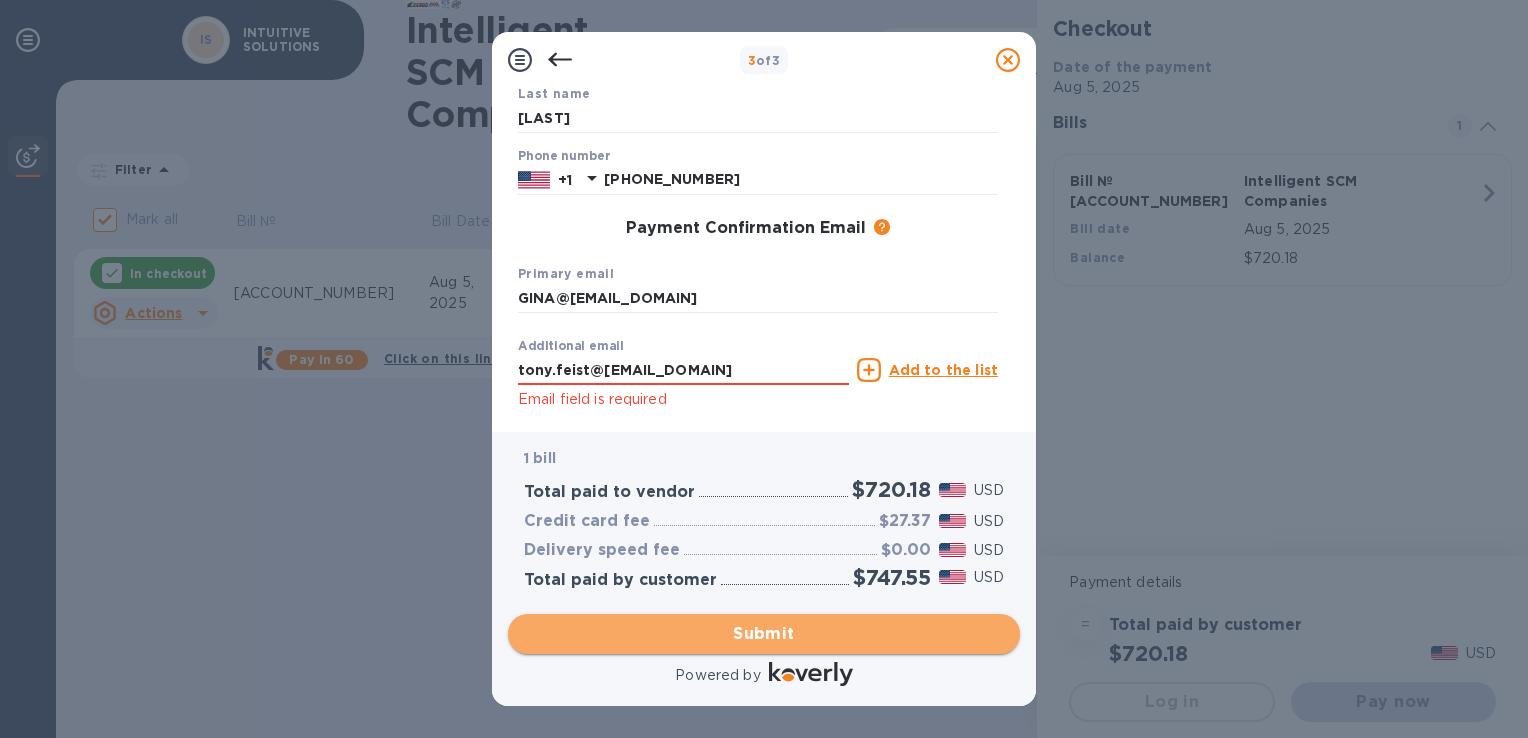 click on "Submit" at bounding box center (764, 634) 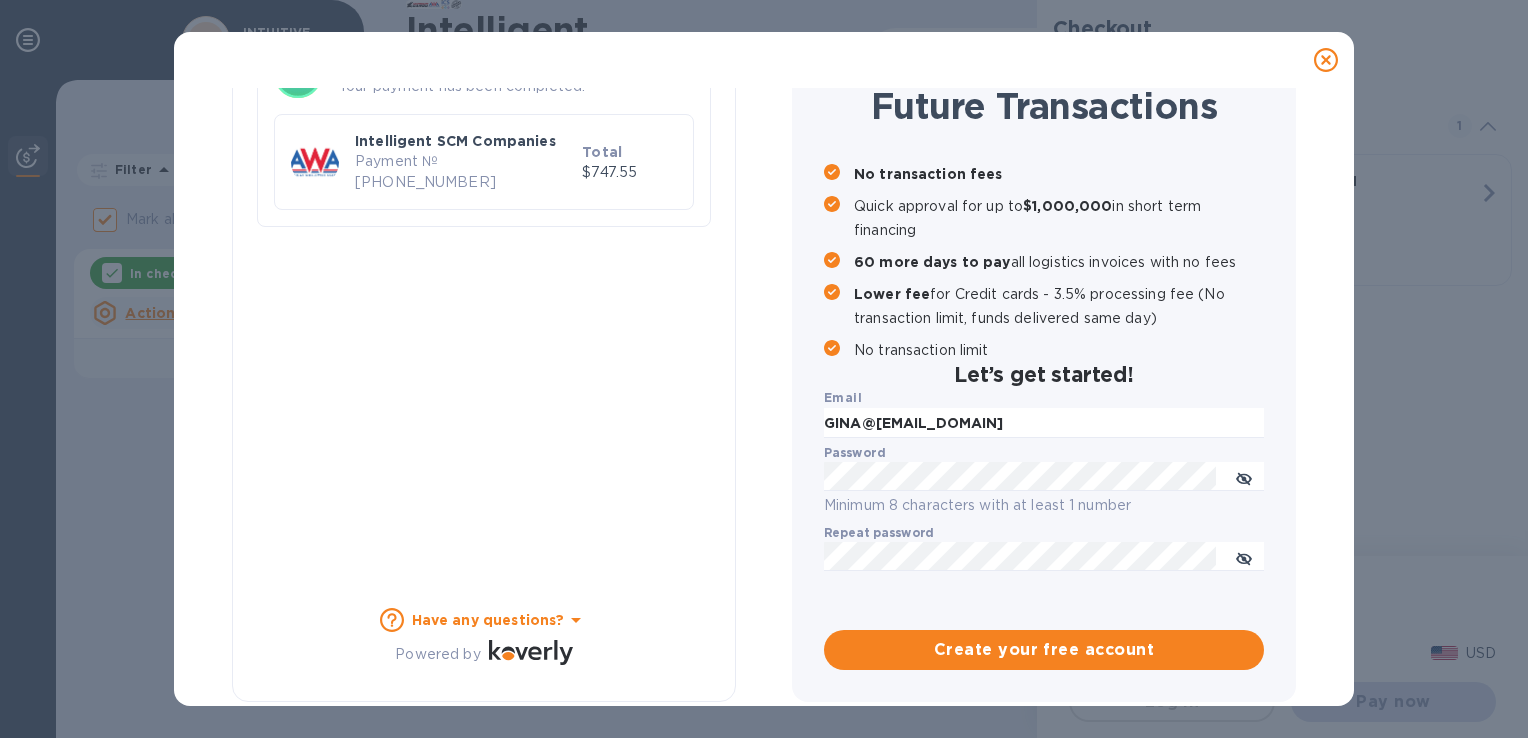 checkbox on "false" 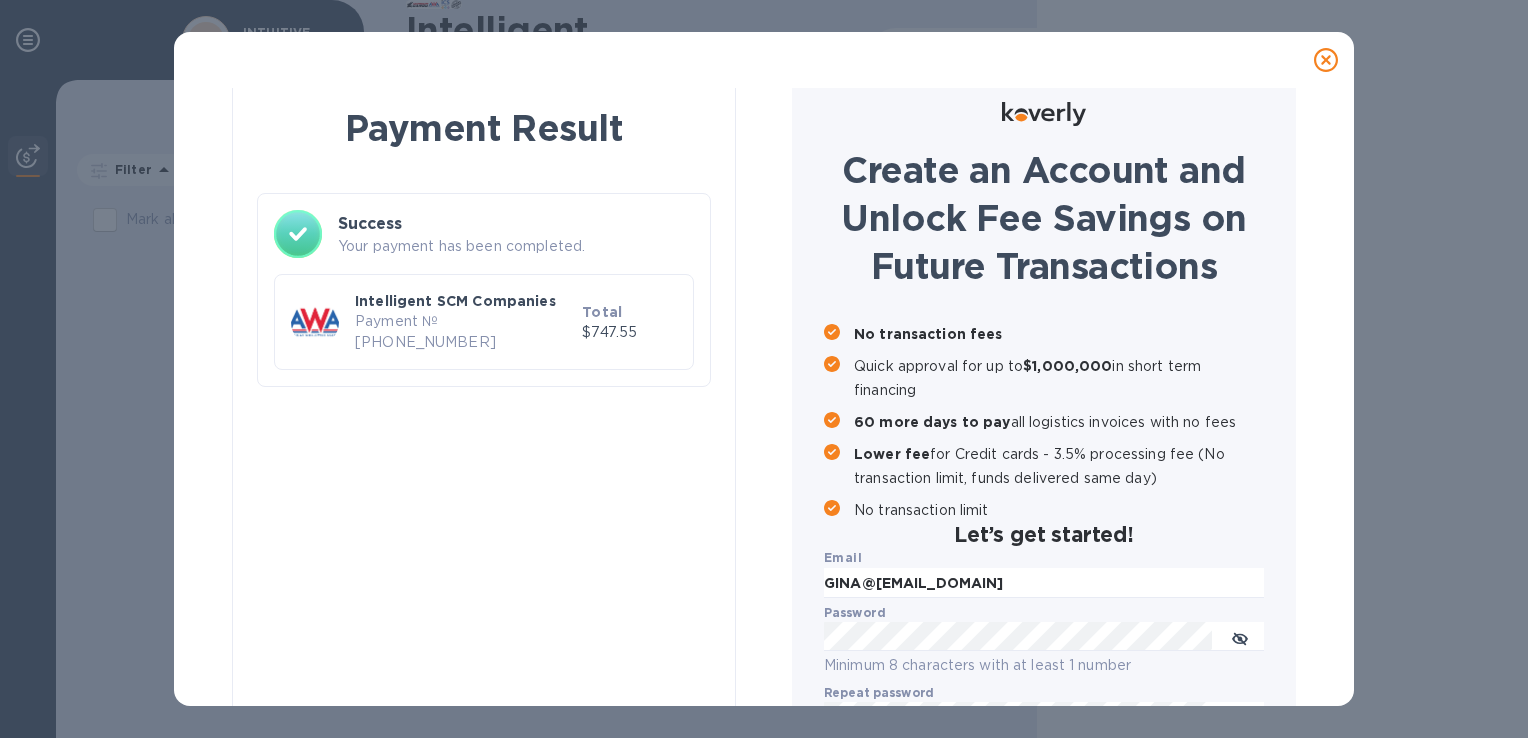 scroll, scrollTop: 0, scrollLeft: 0, axis: both 